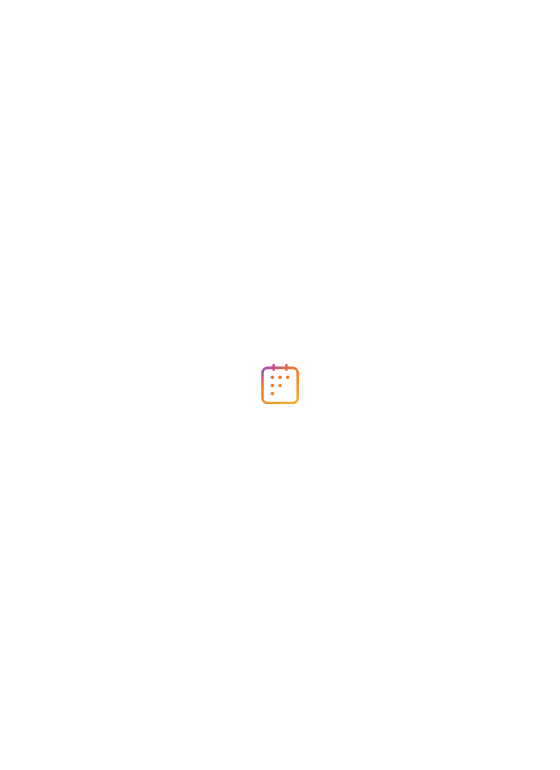 scroll, scrollTop: 0, scrollLeft: 0, axis: both 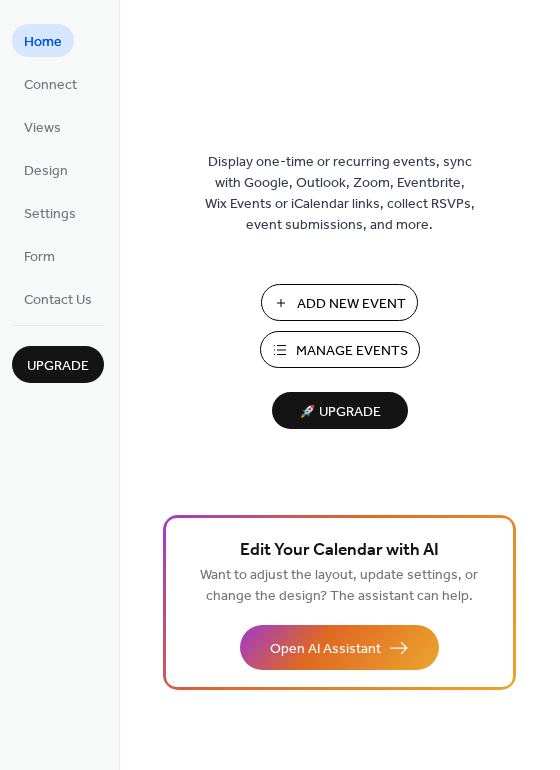 click on "Manage Events" at bounding box center (340, 349) 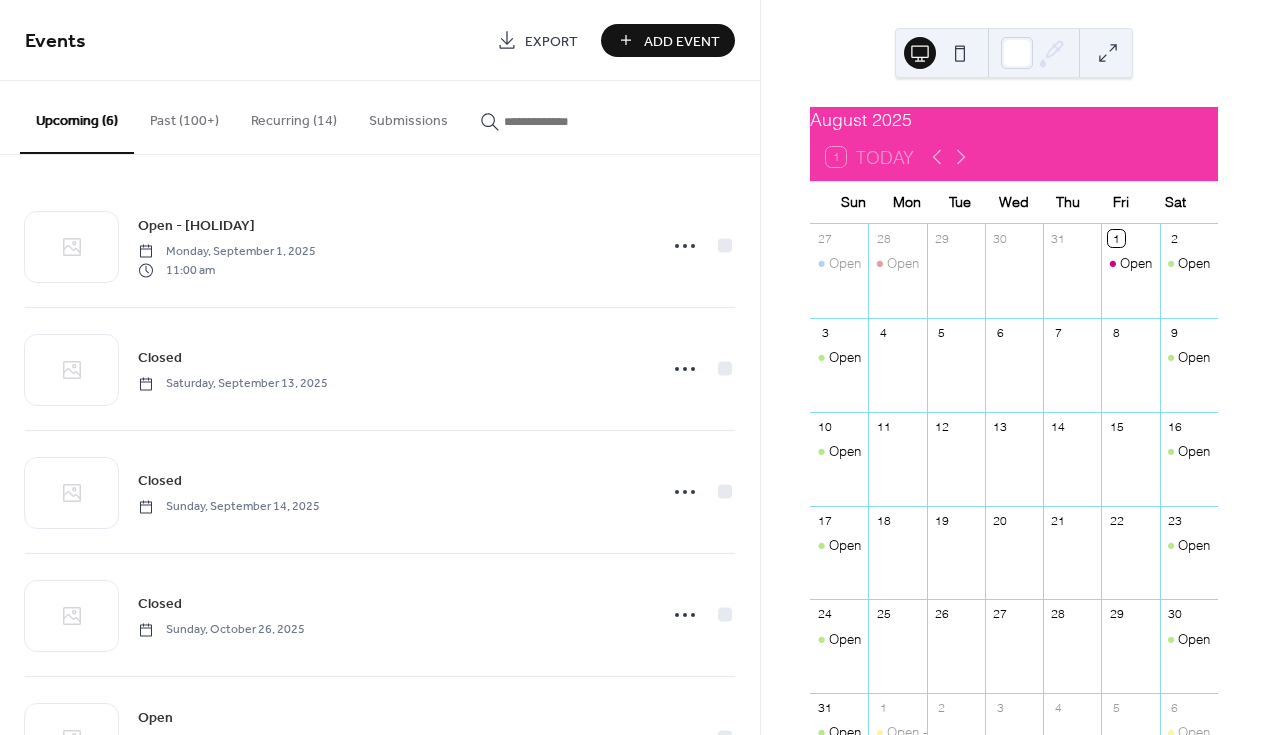 scroll, scrollTop: 0, scrollLeft: 0, axis: both 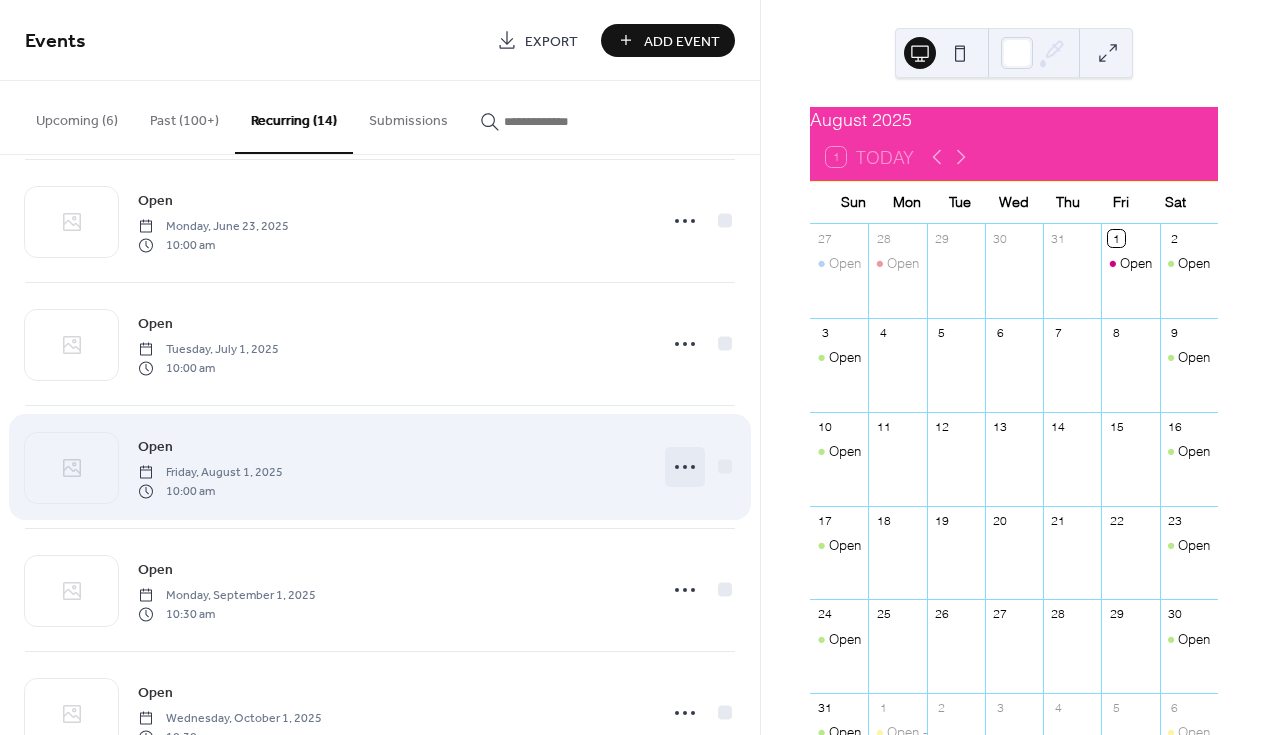 click 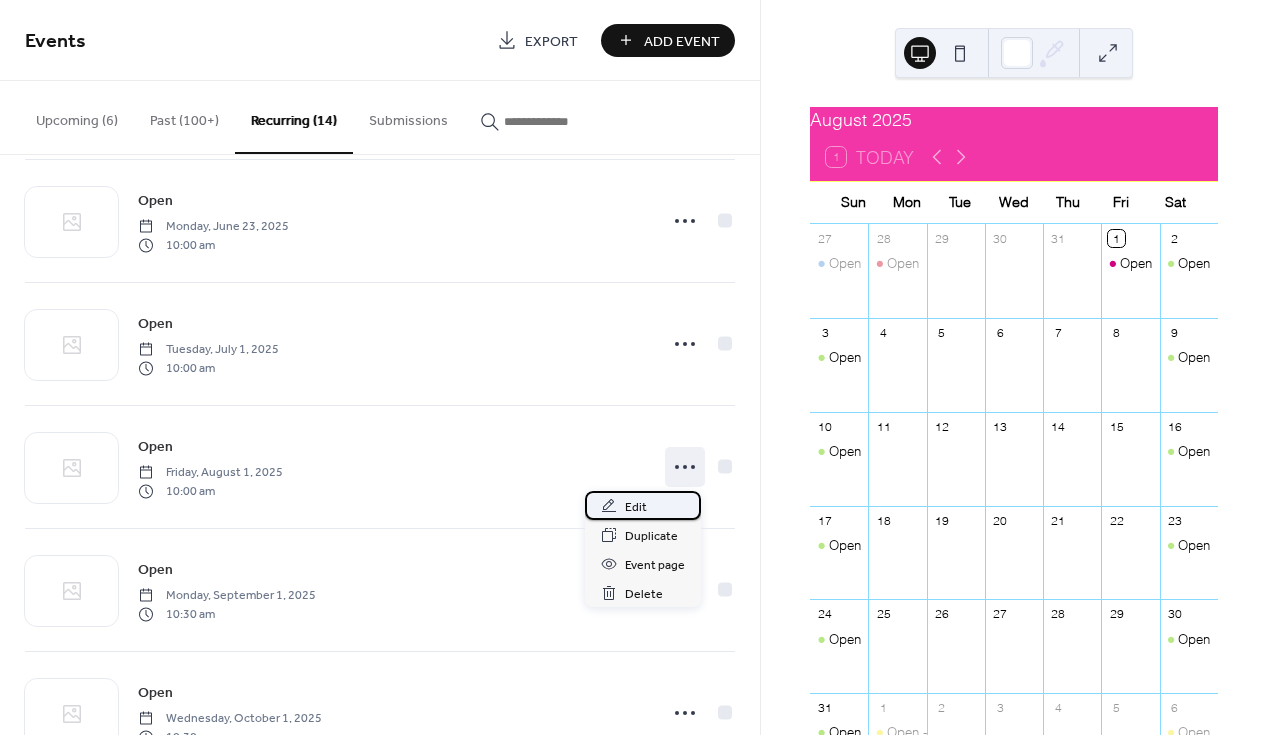 click on "Edit" at bounding box center [636, 507] 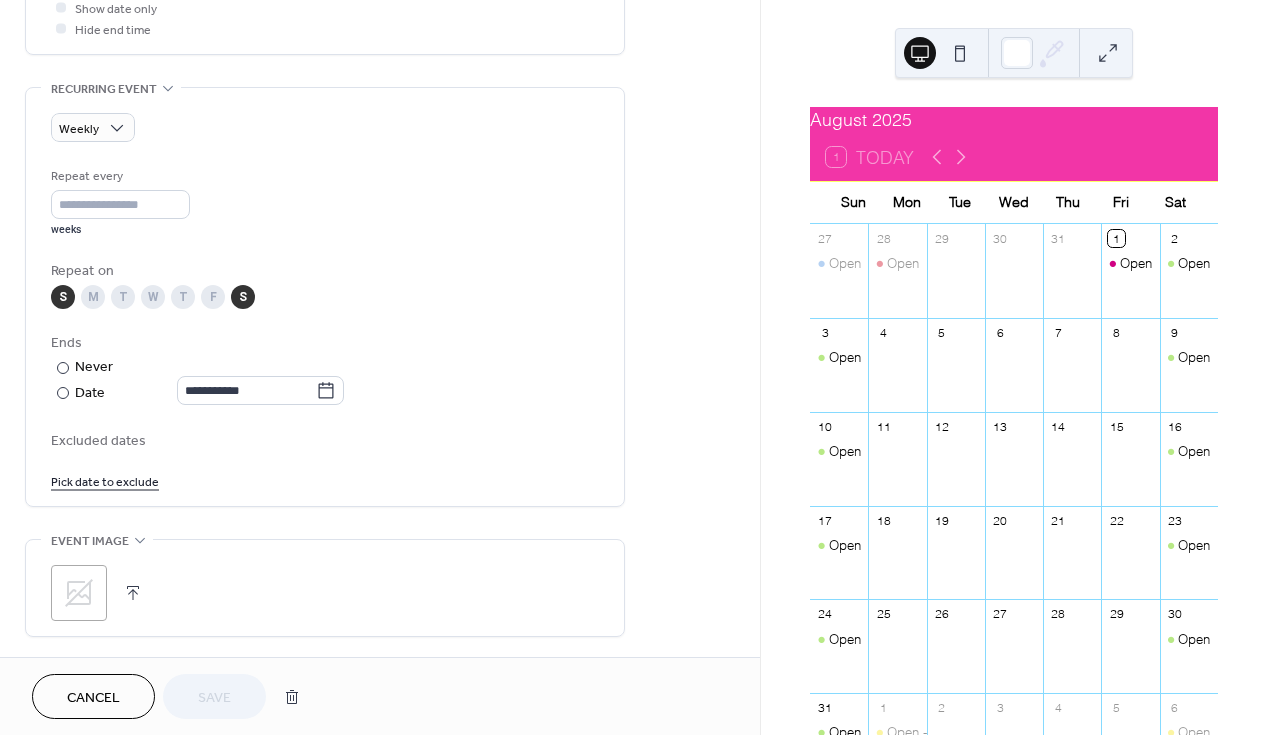 scroll, scrollTop: 801, scrollLeft: 0, axis: vertical 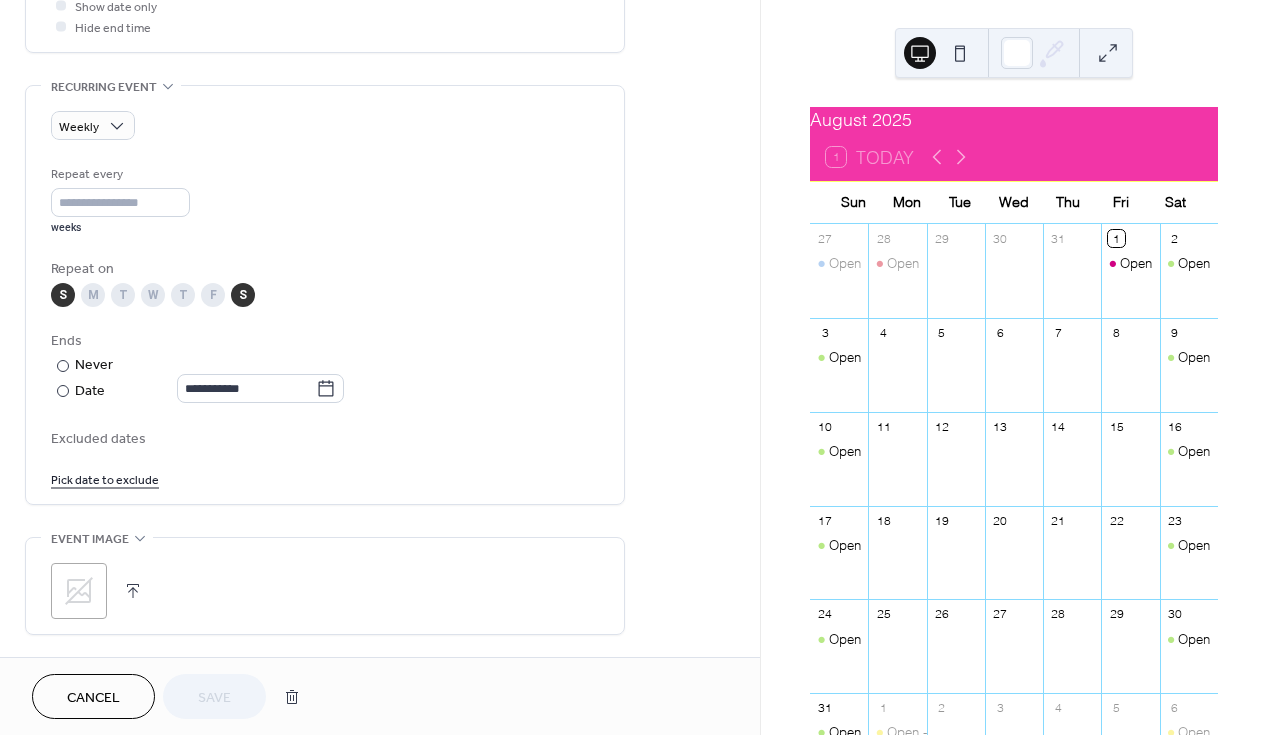 click on "Pick date to exclude" at bounding box center [105, 478] 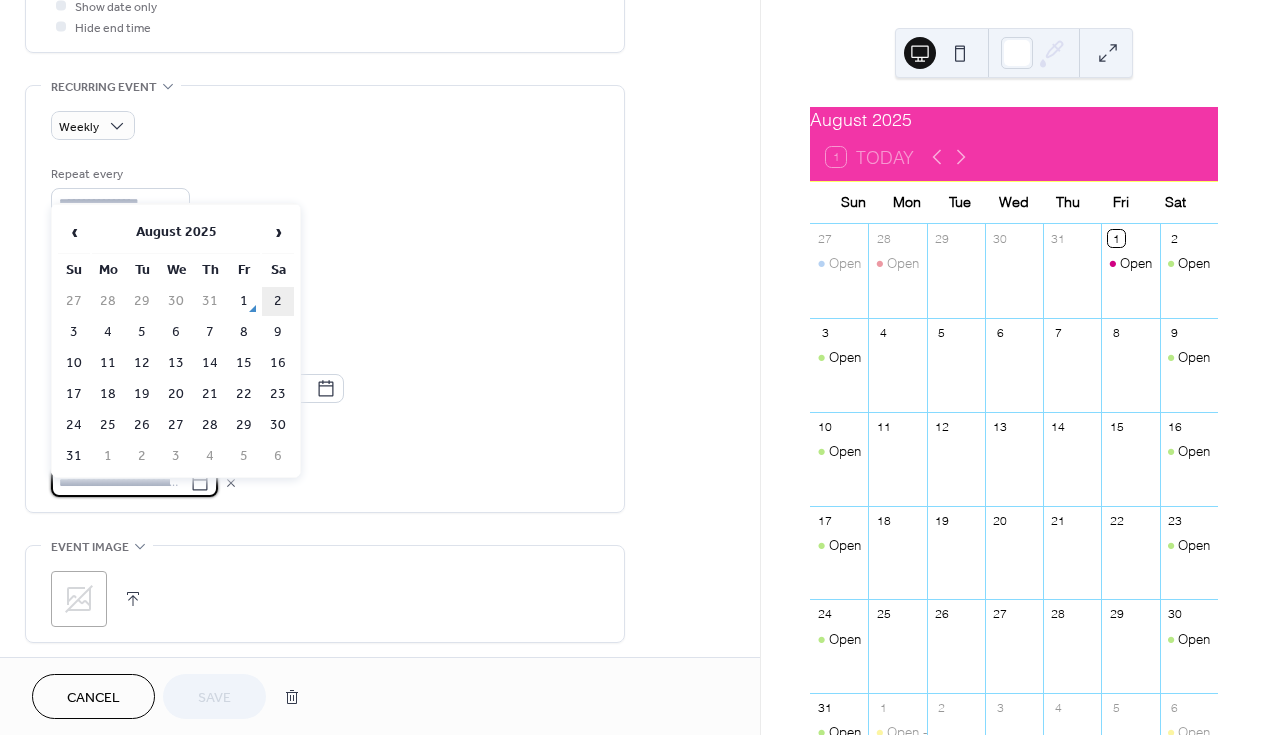 click on "2" at bounding box center (278, 301) 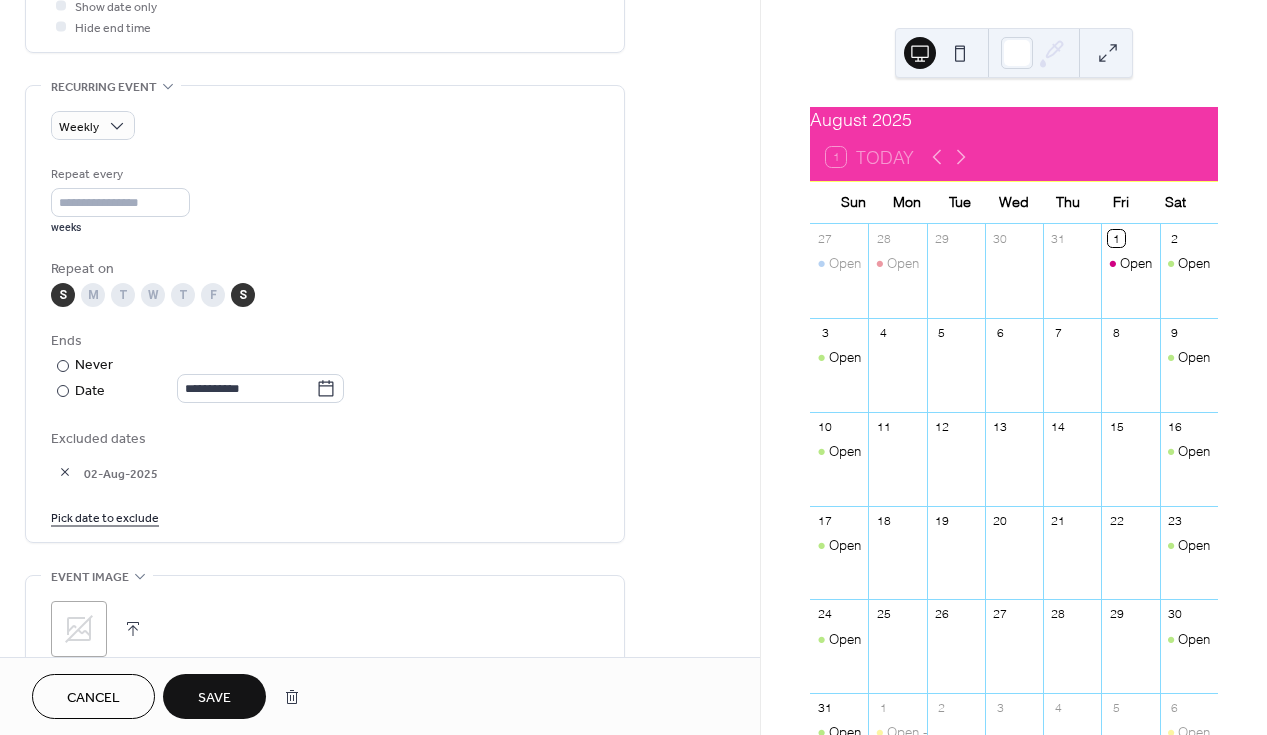 click on "Pick date to exclude" at bounding box center (105, 516) 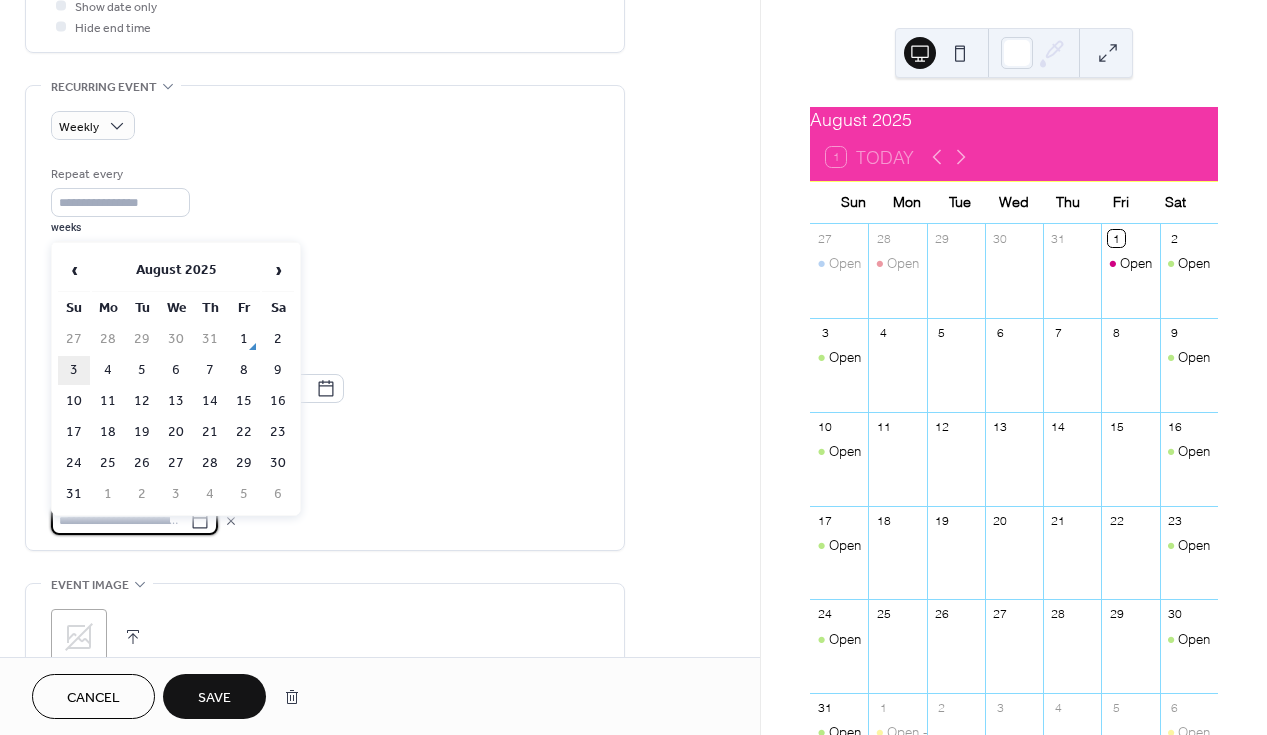 click on "3" at bounding box center (74, 370) 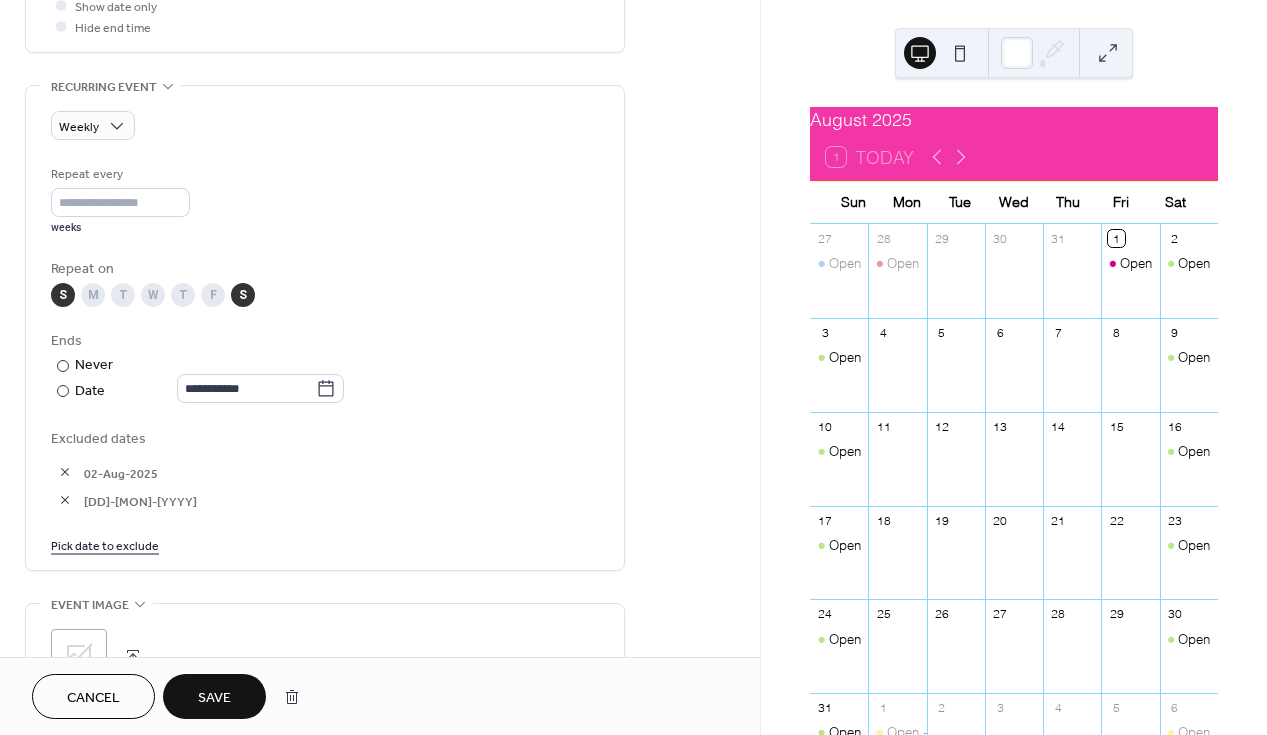 click on "Save" at bounding box center (214, 696) 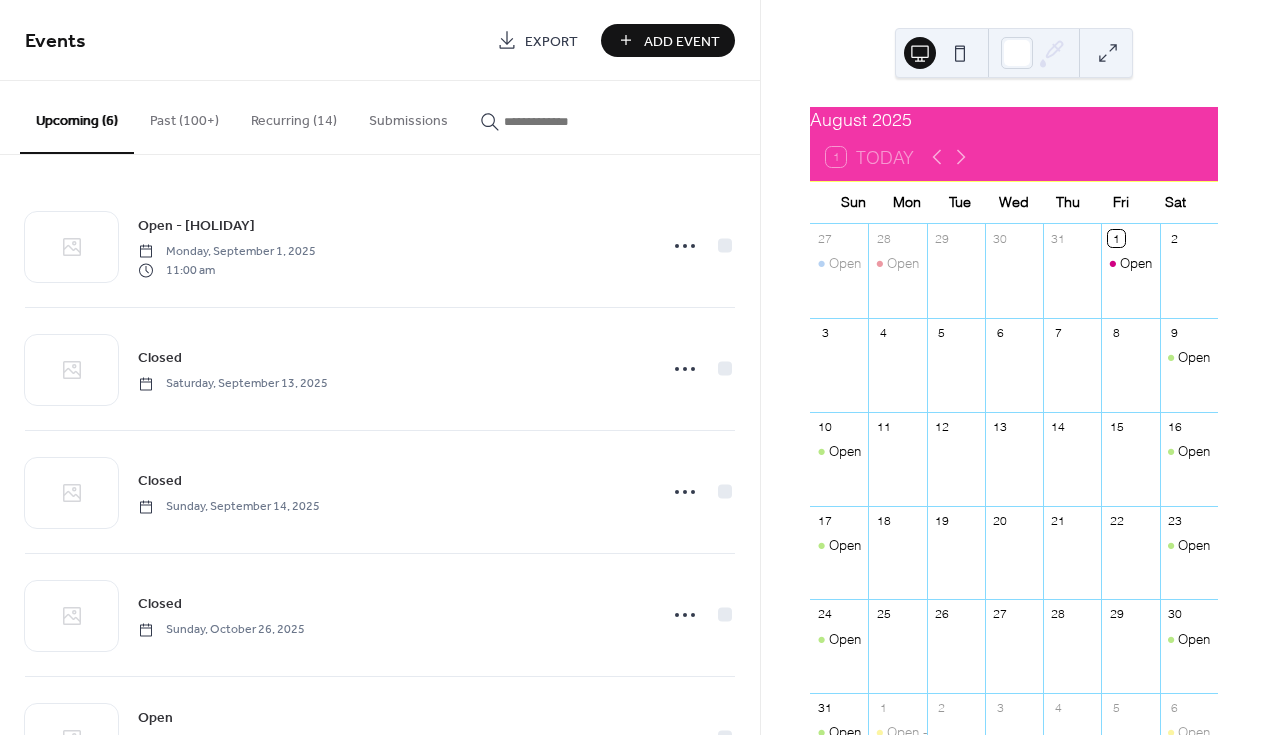 click on "Recurring (14)" at bounding box center (294, 116) 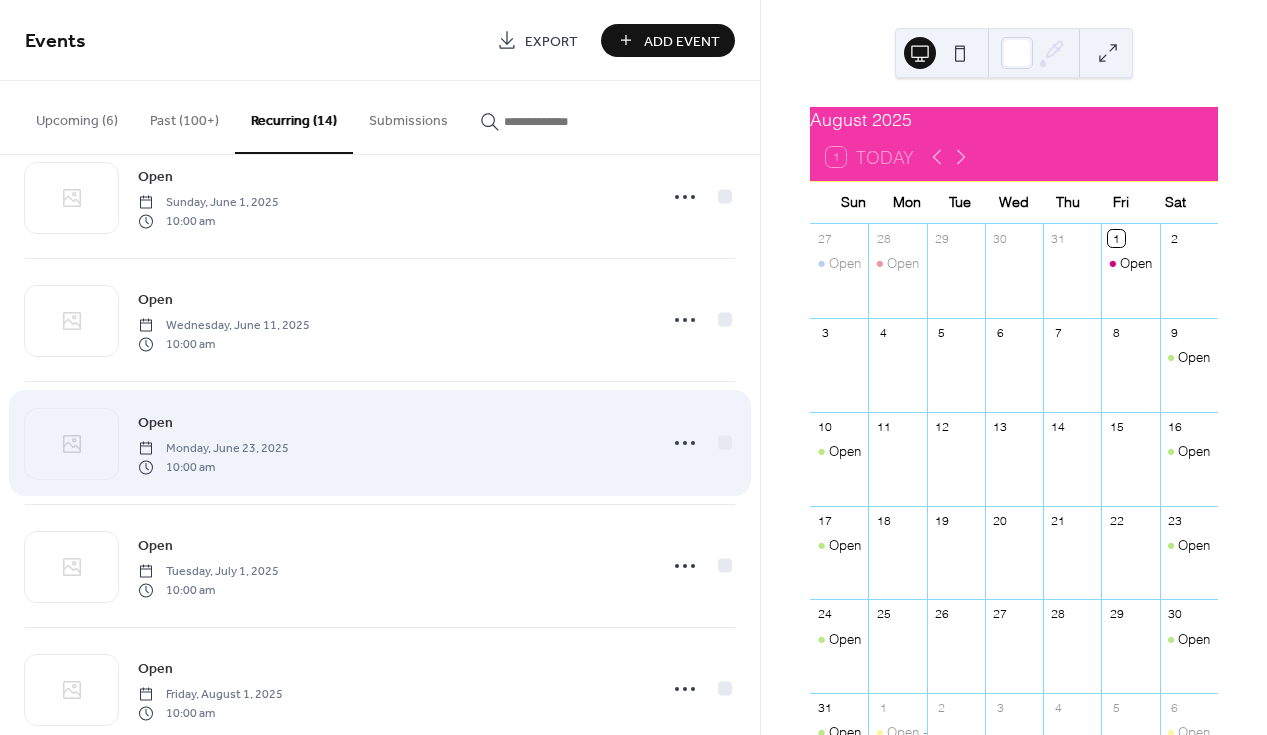 scroll, scrollTop: 673, scrollLeft: 0, axis: vertical 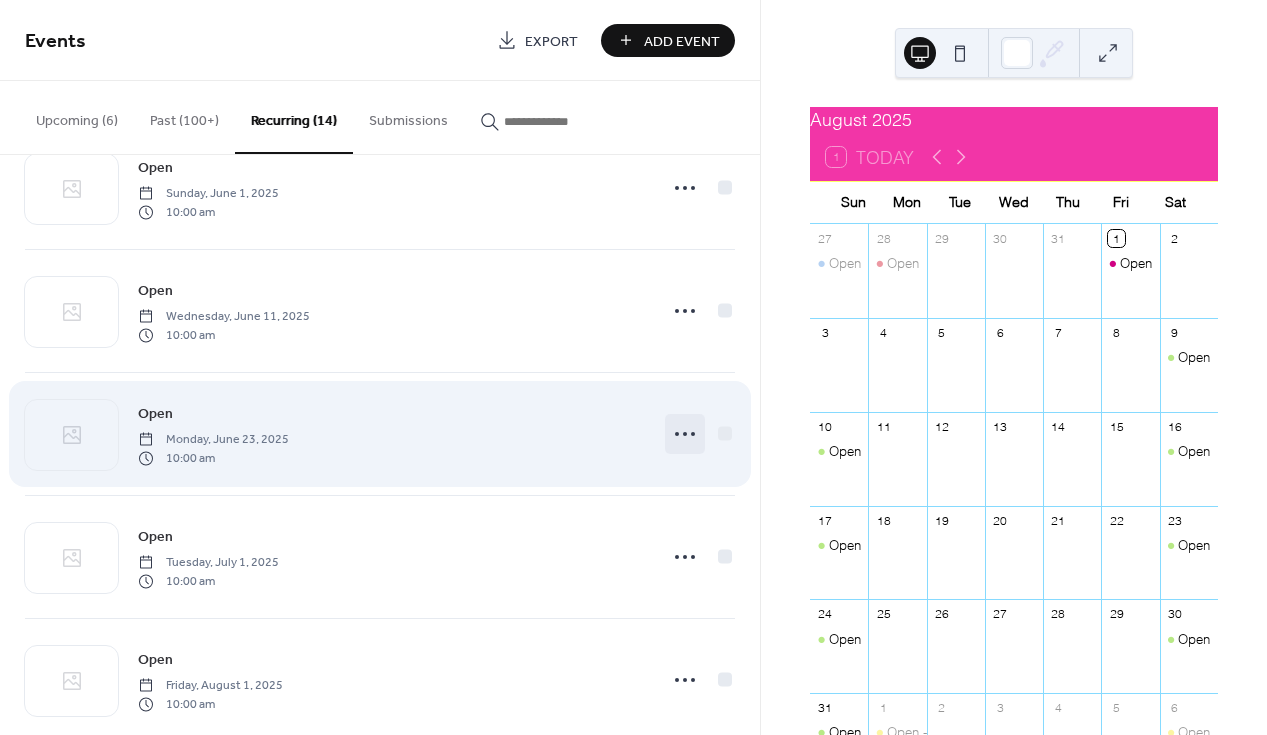 click 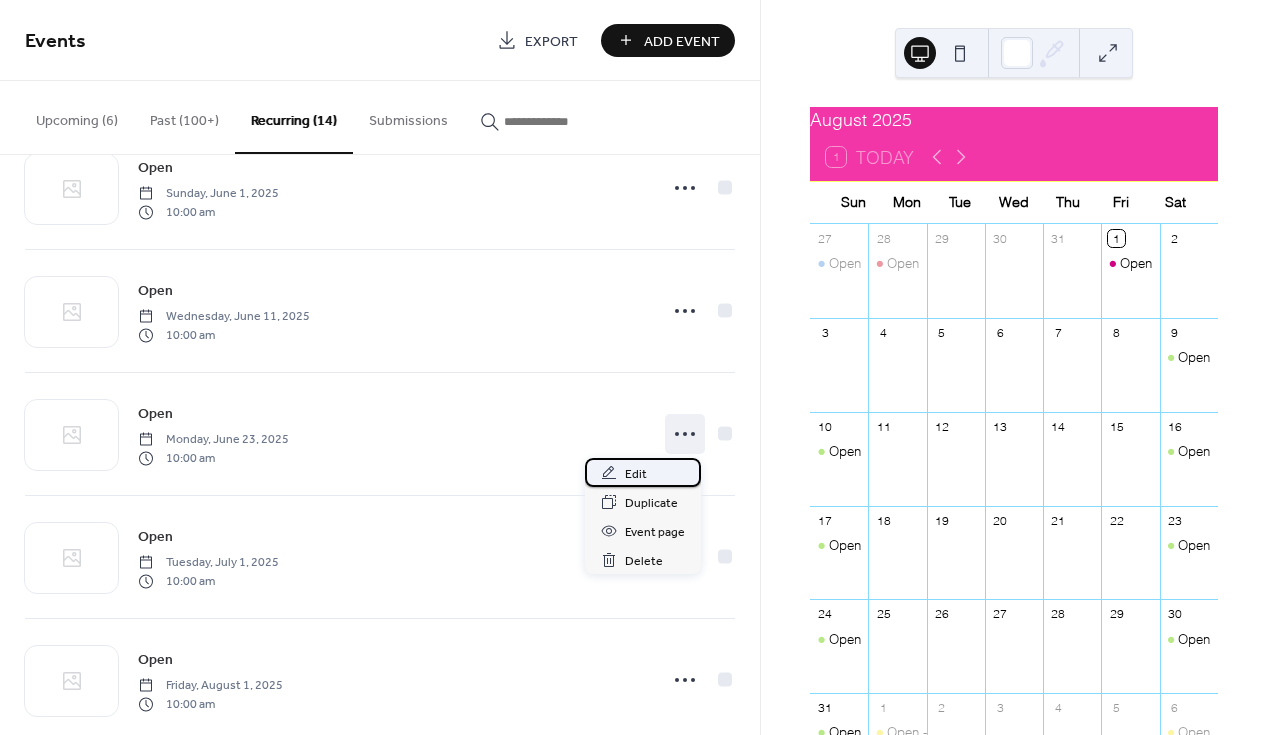click on "Edit" at bounding box center (643, 472) 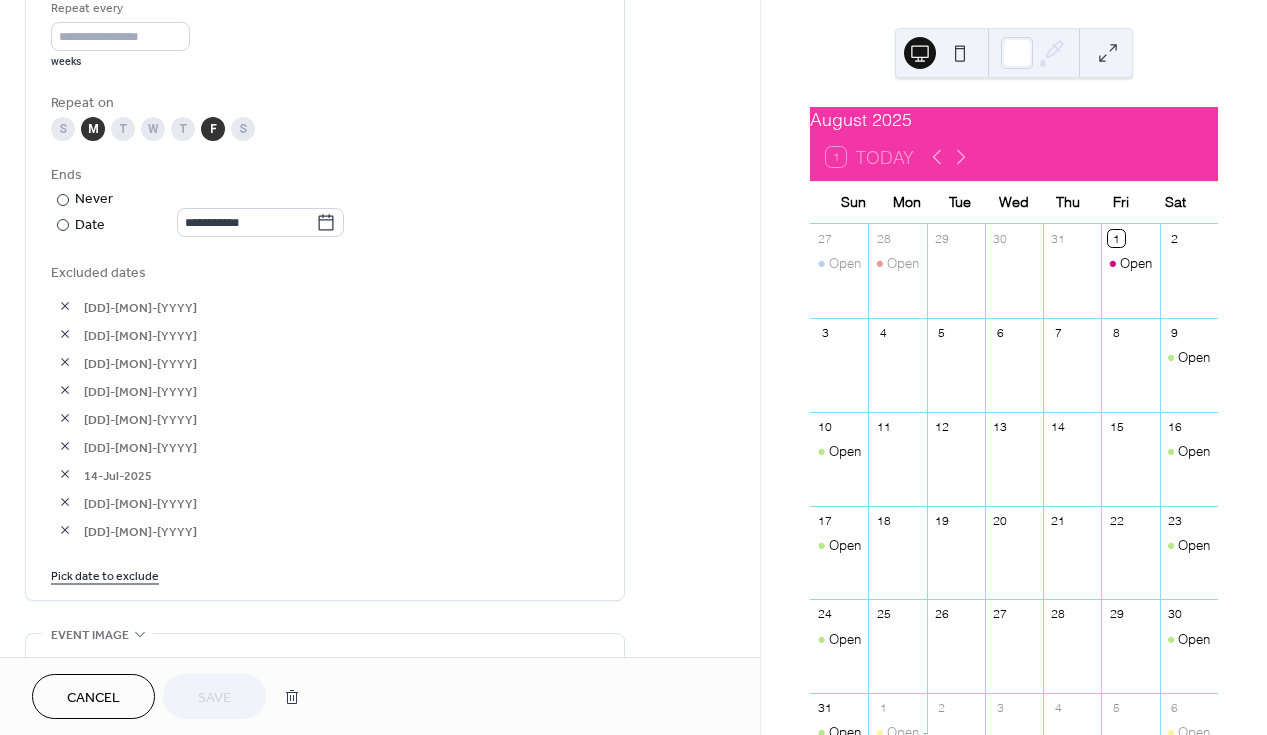 scroll, scrollTop: 991, scrollLeft: 0, axis: vertical 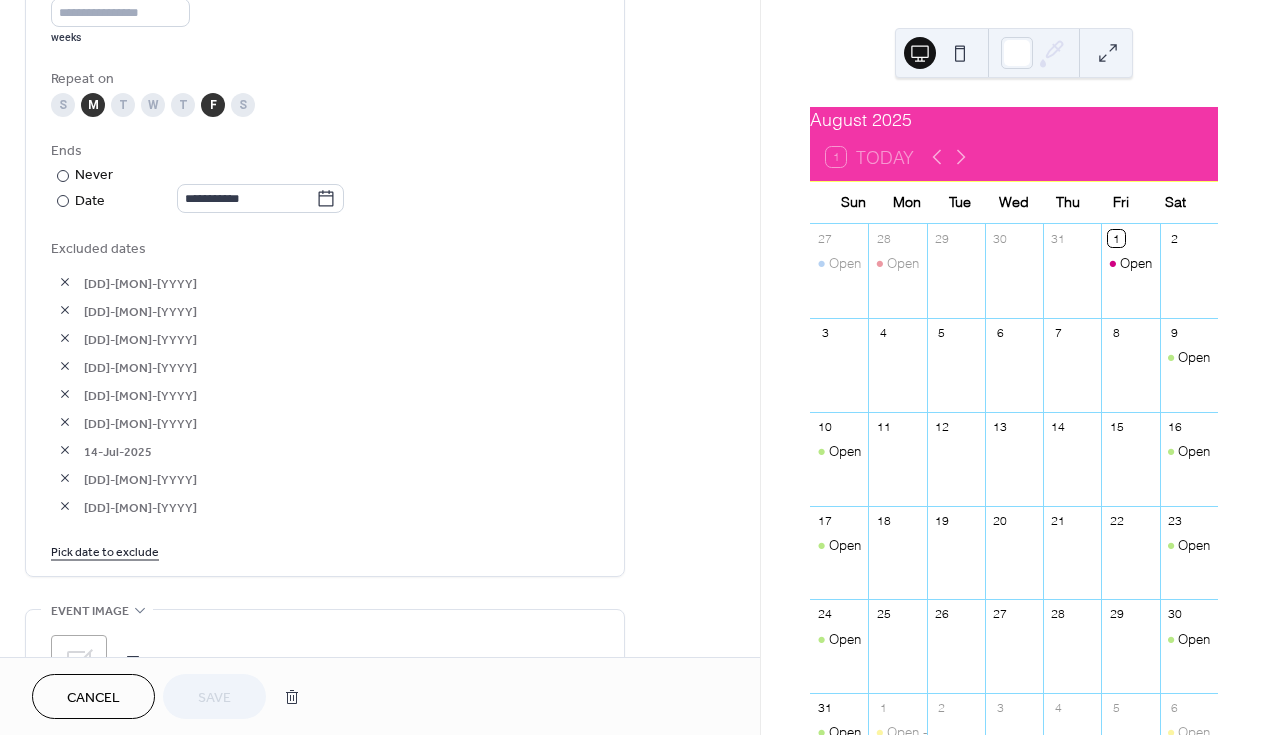click on "Pick date to exclude" at bounding box center (105, 550) 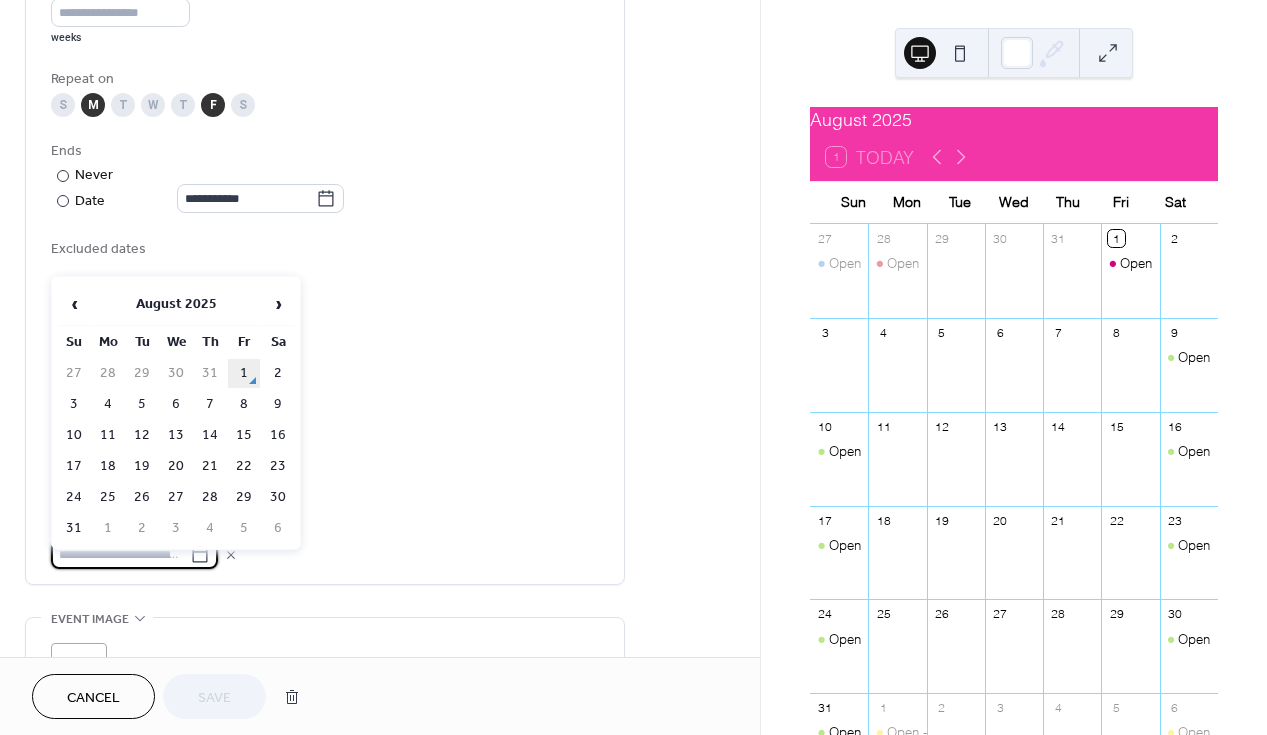 click on "1" at bounding box center (244, 373) 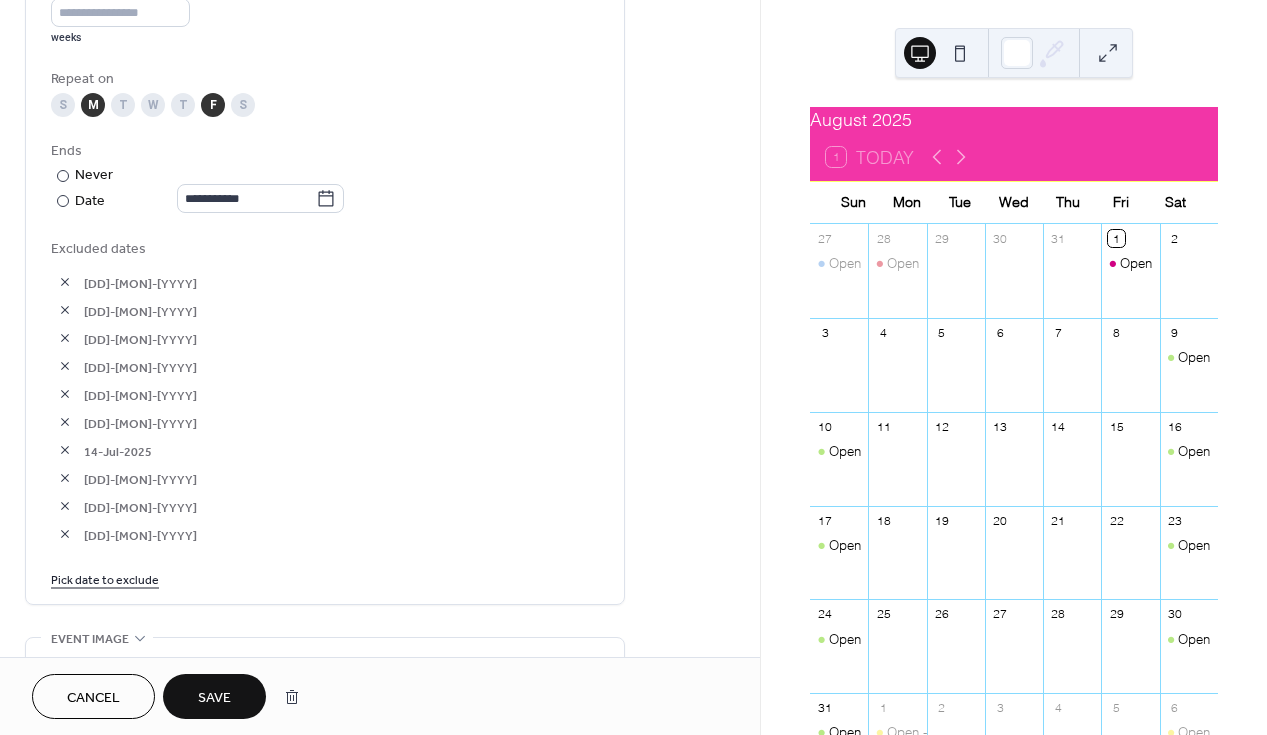 click on "Save" at bounding box center [214, 696] 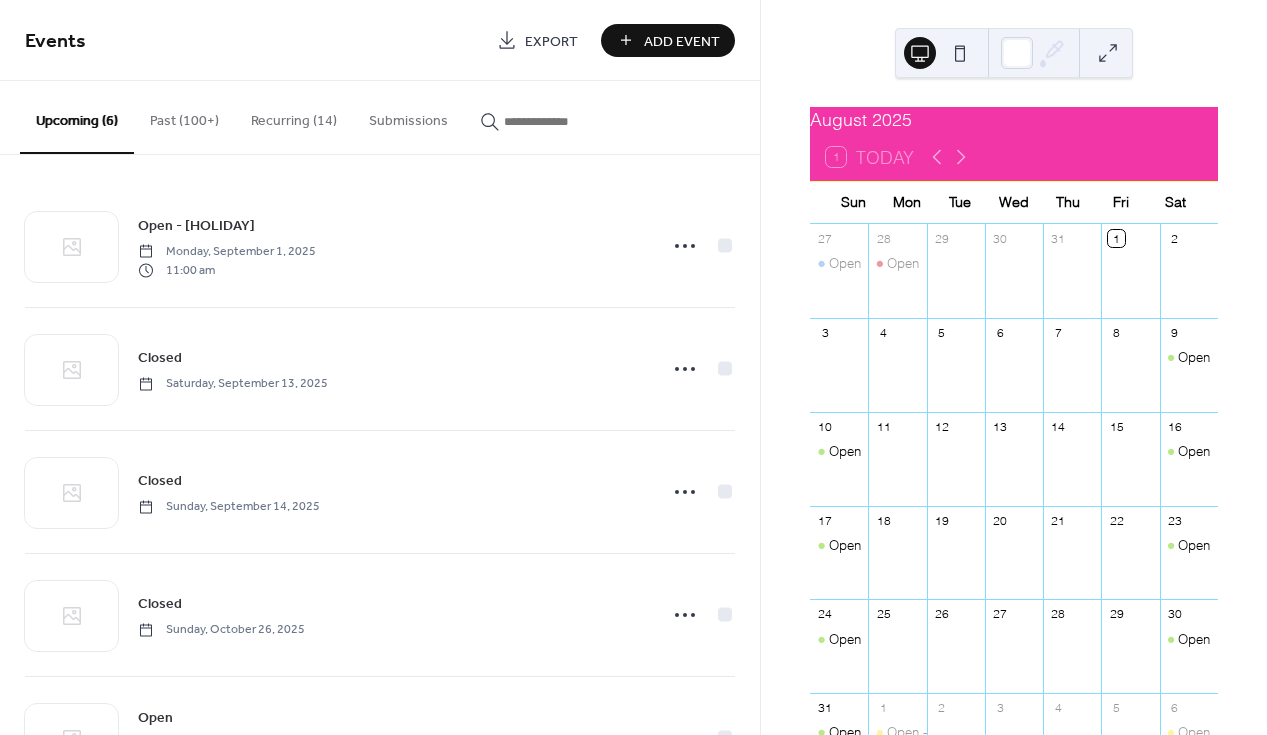 click on "Past (100+)" at bounding box center [184, 116] 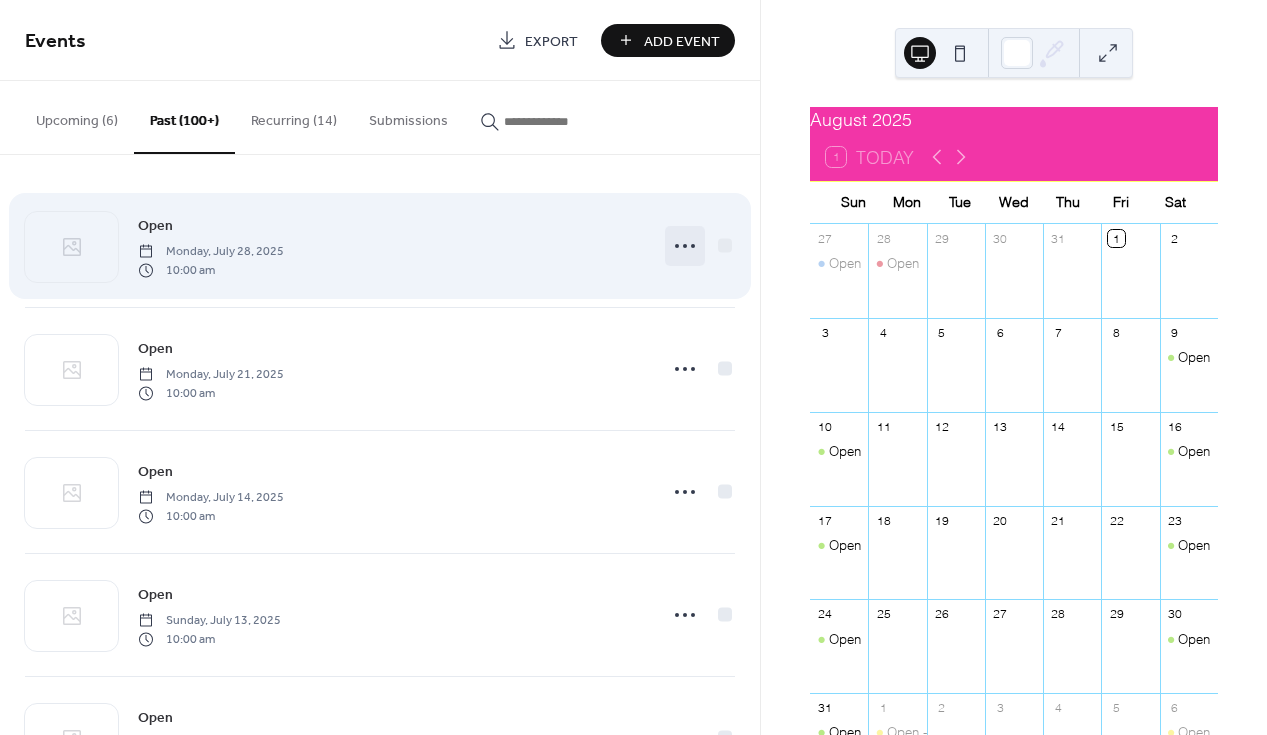 click 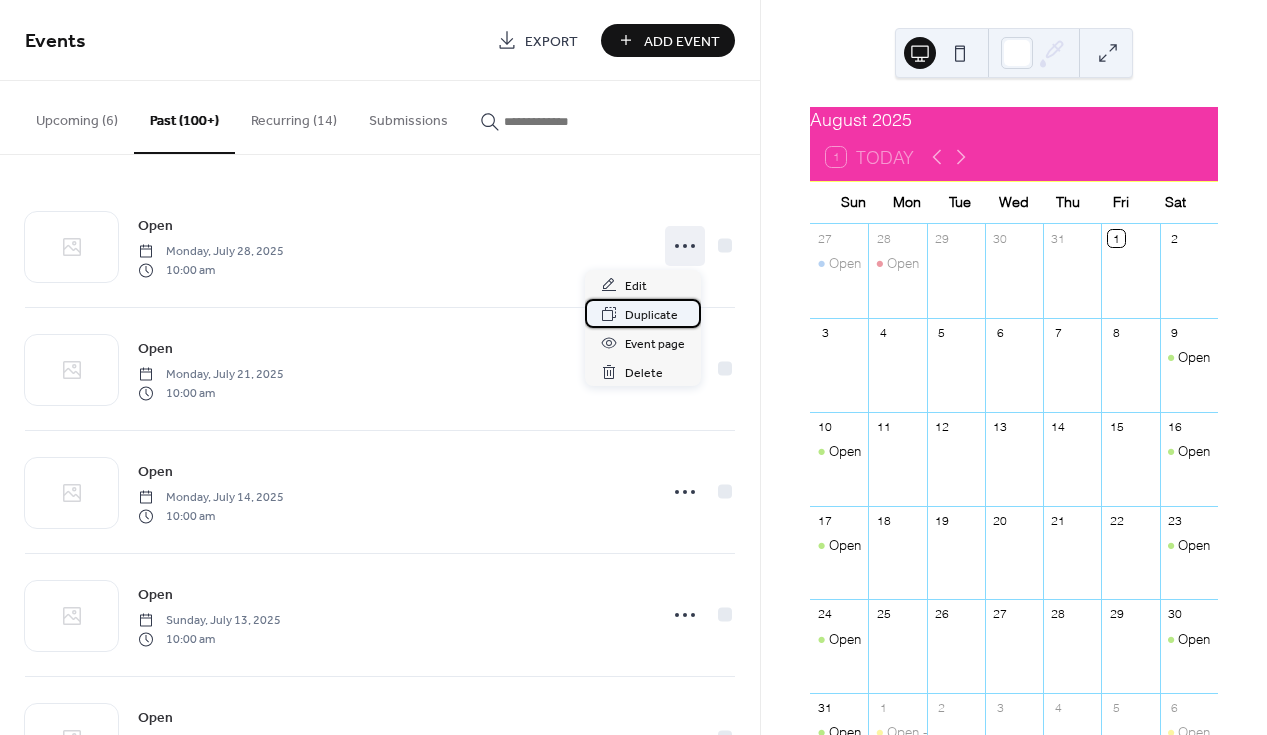 click on "Duplicate" at bounding box center [651, 315] 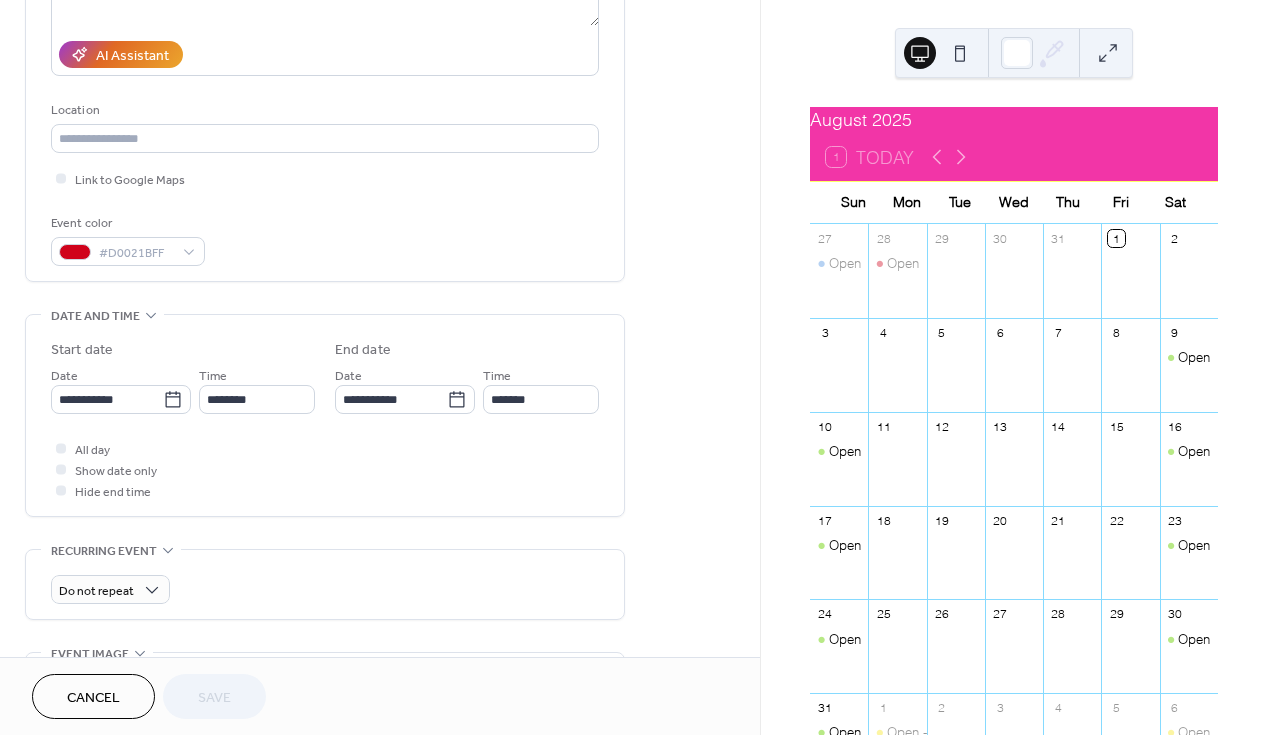 scroll, scrollTop: 402, scrollLeft: 0, axis: vertical 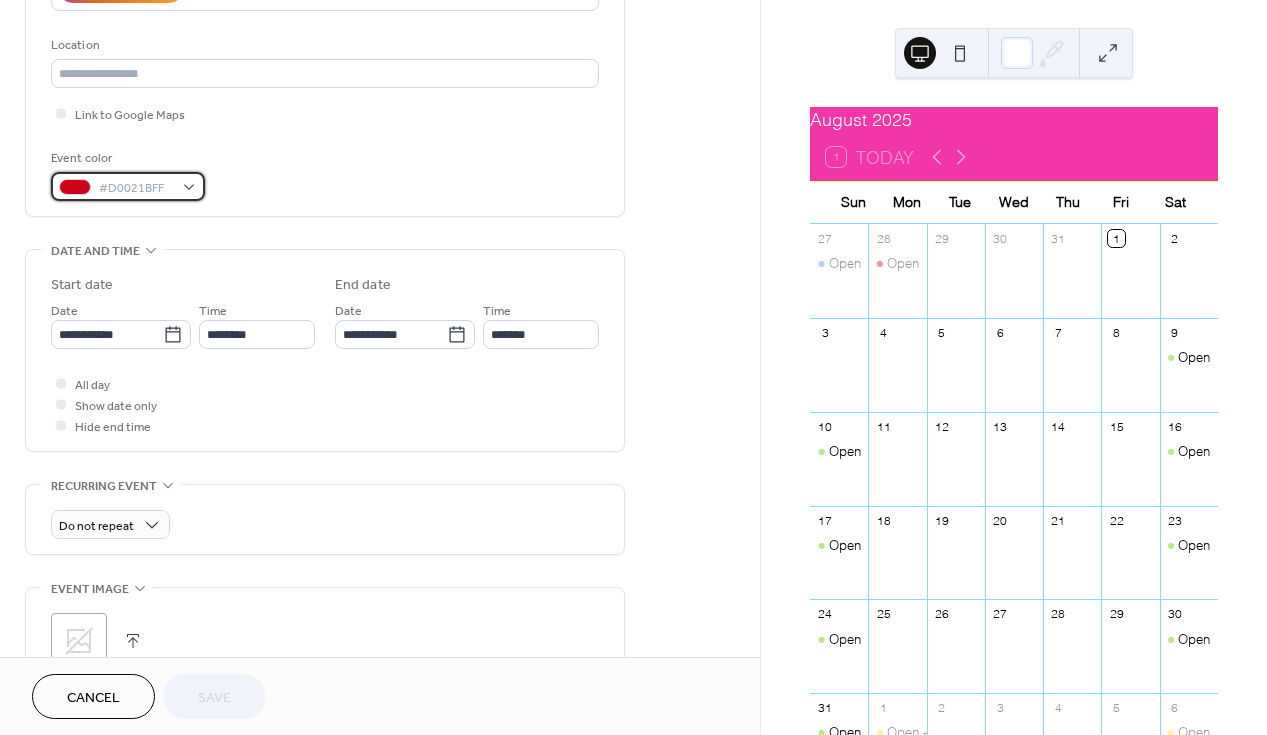 click on "#D0021BFF" at bounding box center (136, 188) 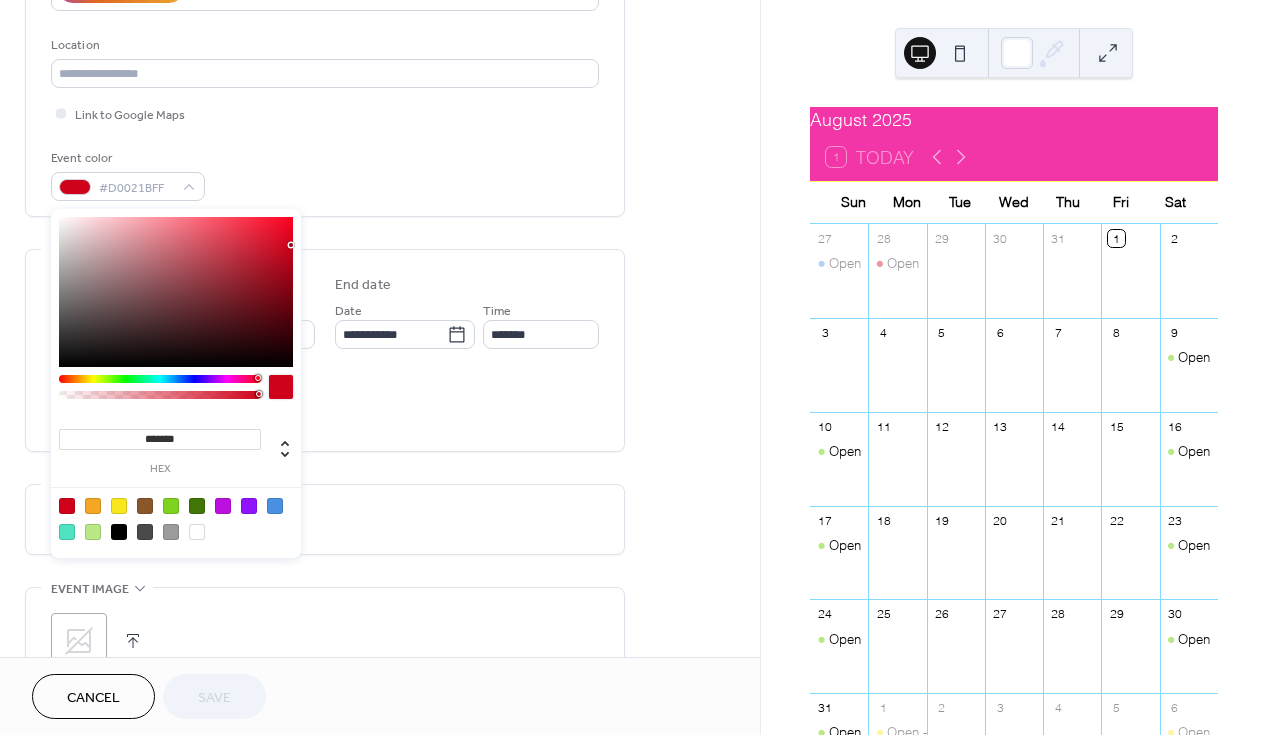 click at bounding box center [171, 506] 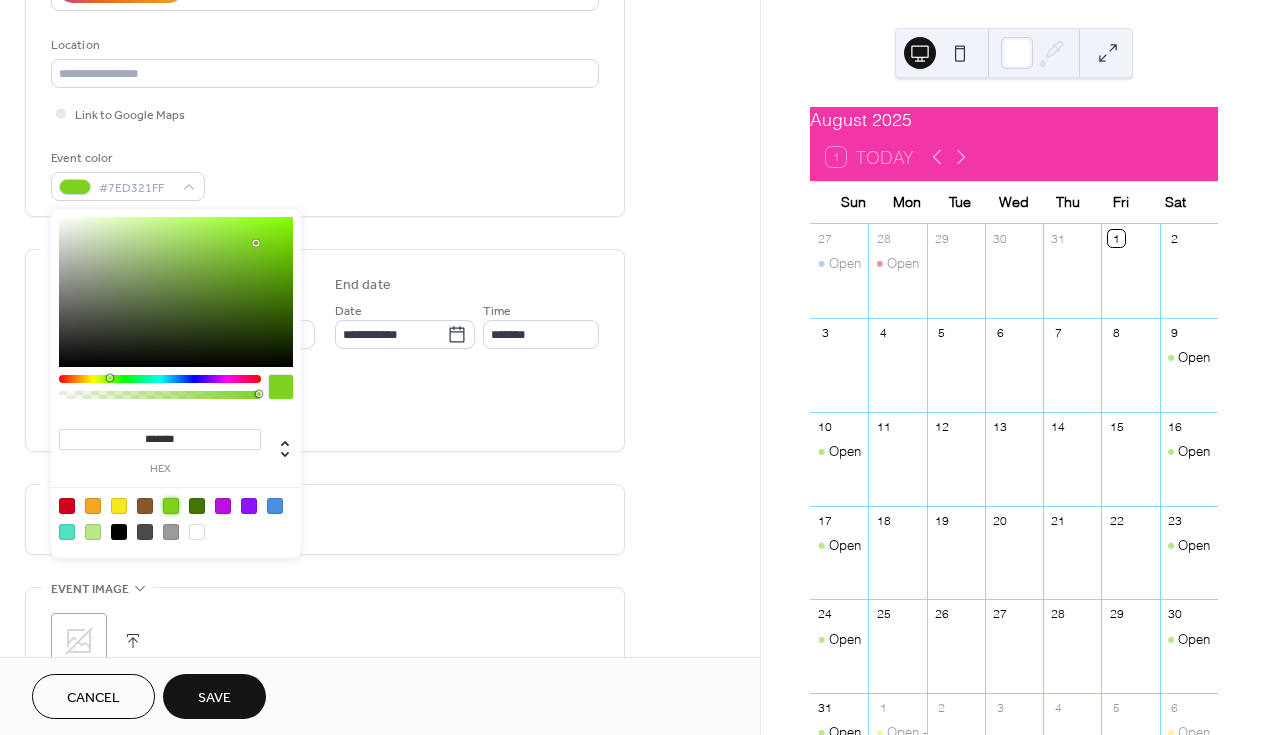 click on "All day Show date only Hide end time" at bounding box center [325, 404] 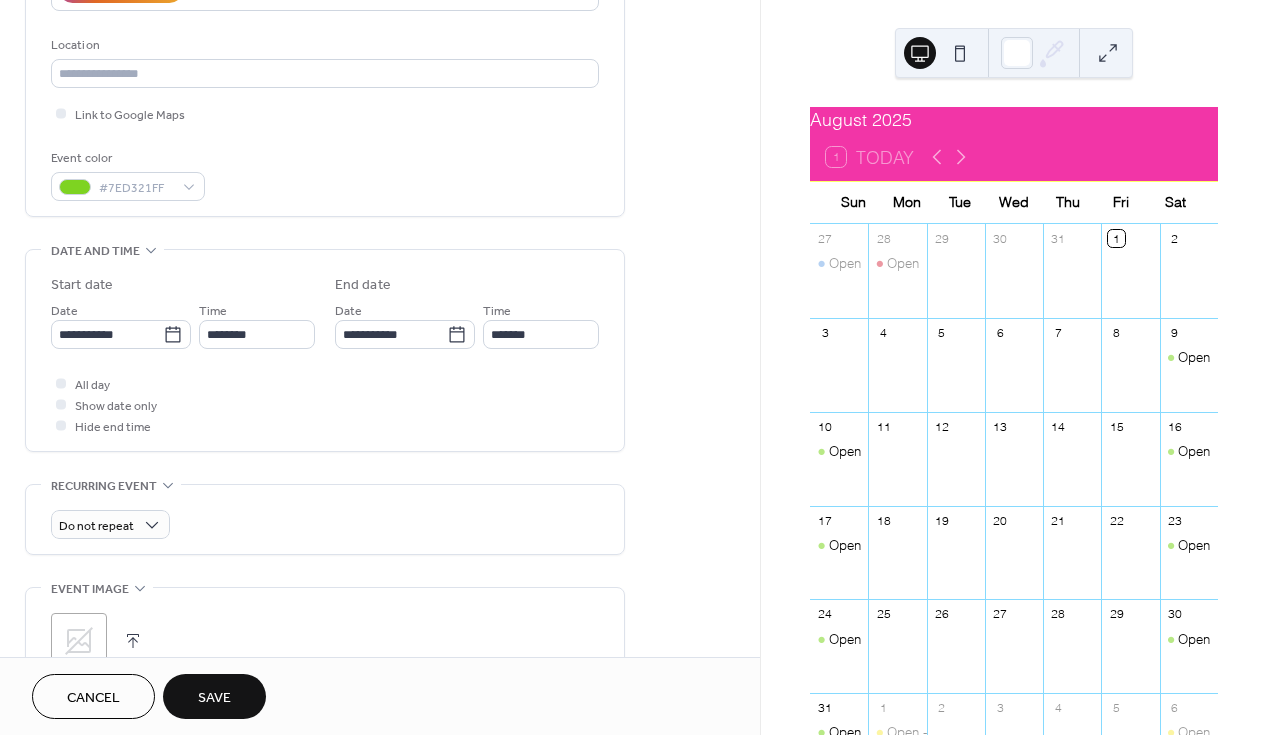 scroll, scrollTop: 462, scrollLeft: 0, axis: vertical 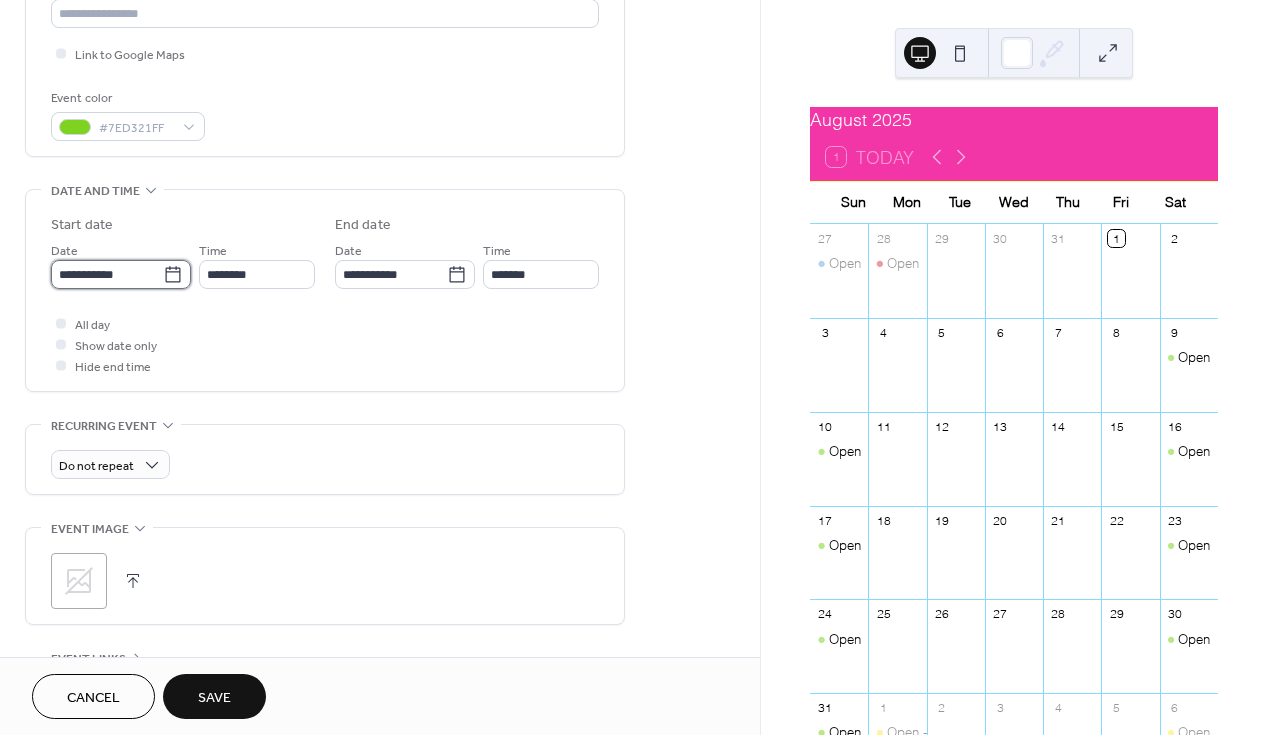 click on "**********" at bounding box center [107, 274] 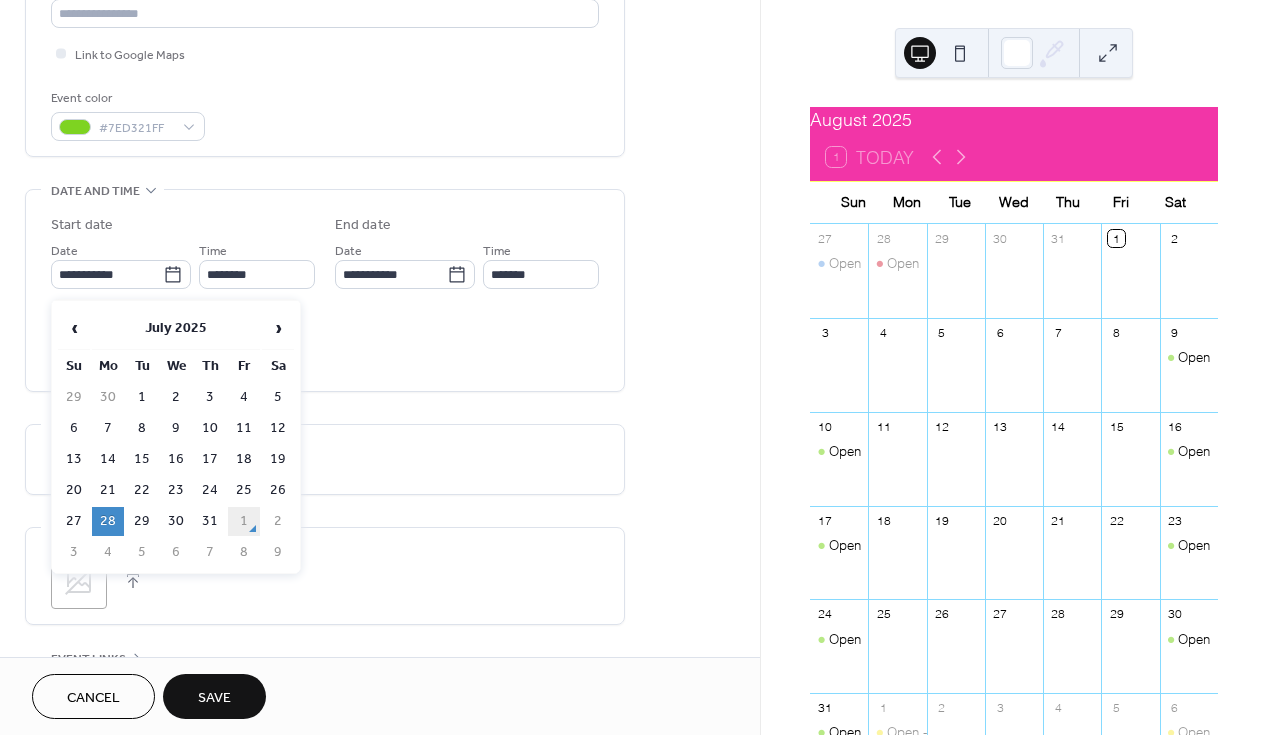 click on "1" at bounding box center [244, 521] 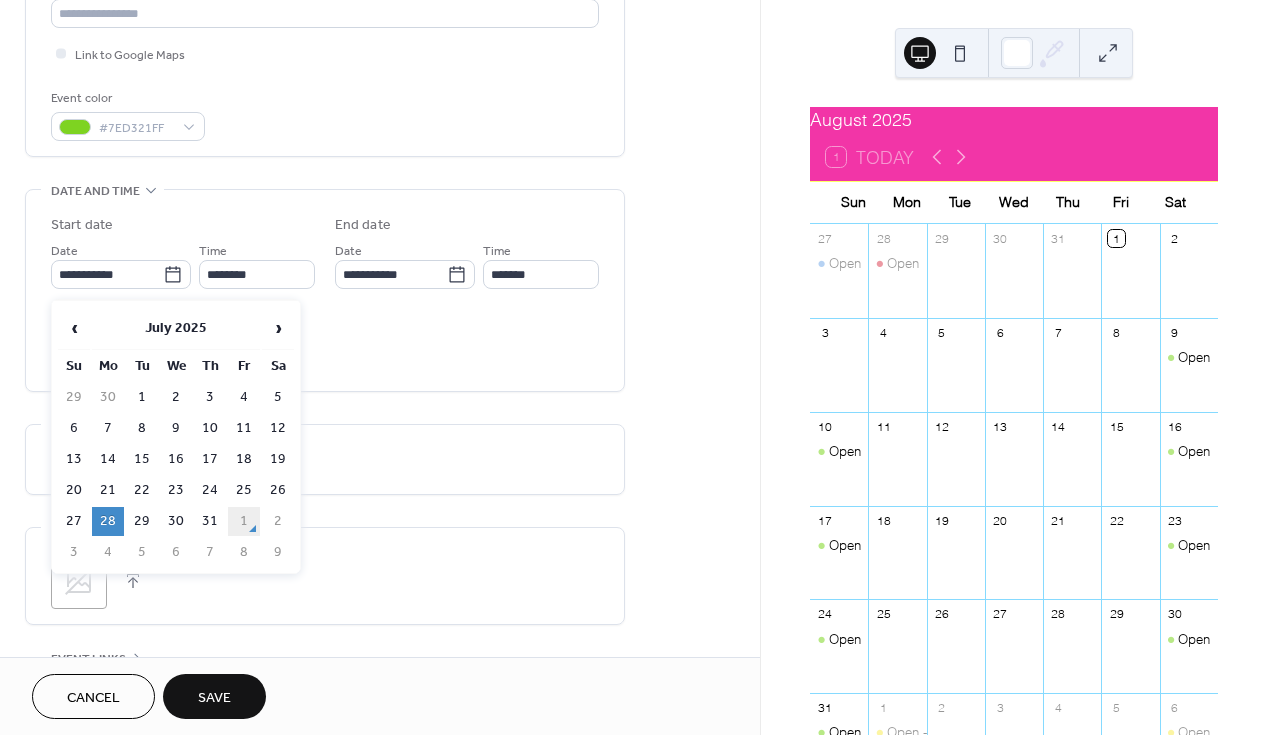 type on "**********" 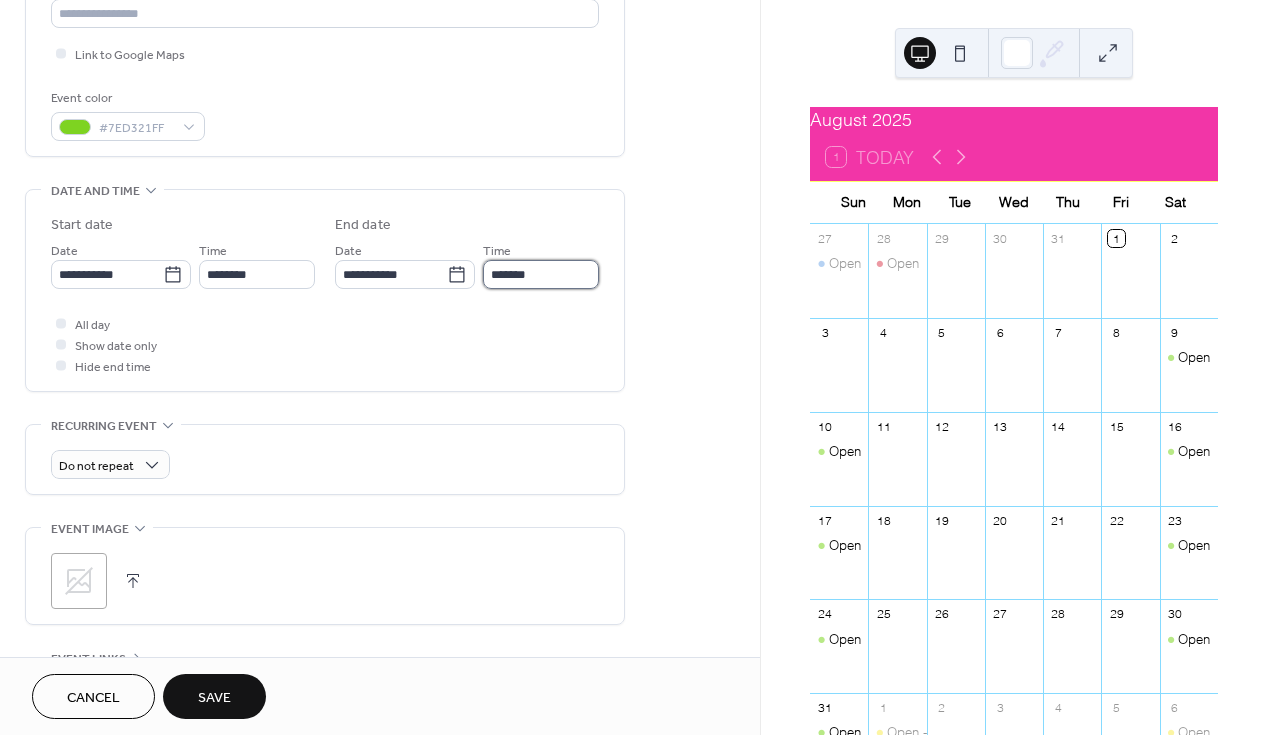 click on "*******" at bounding box center (541, 274) 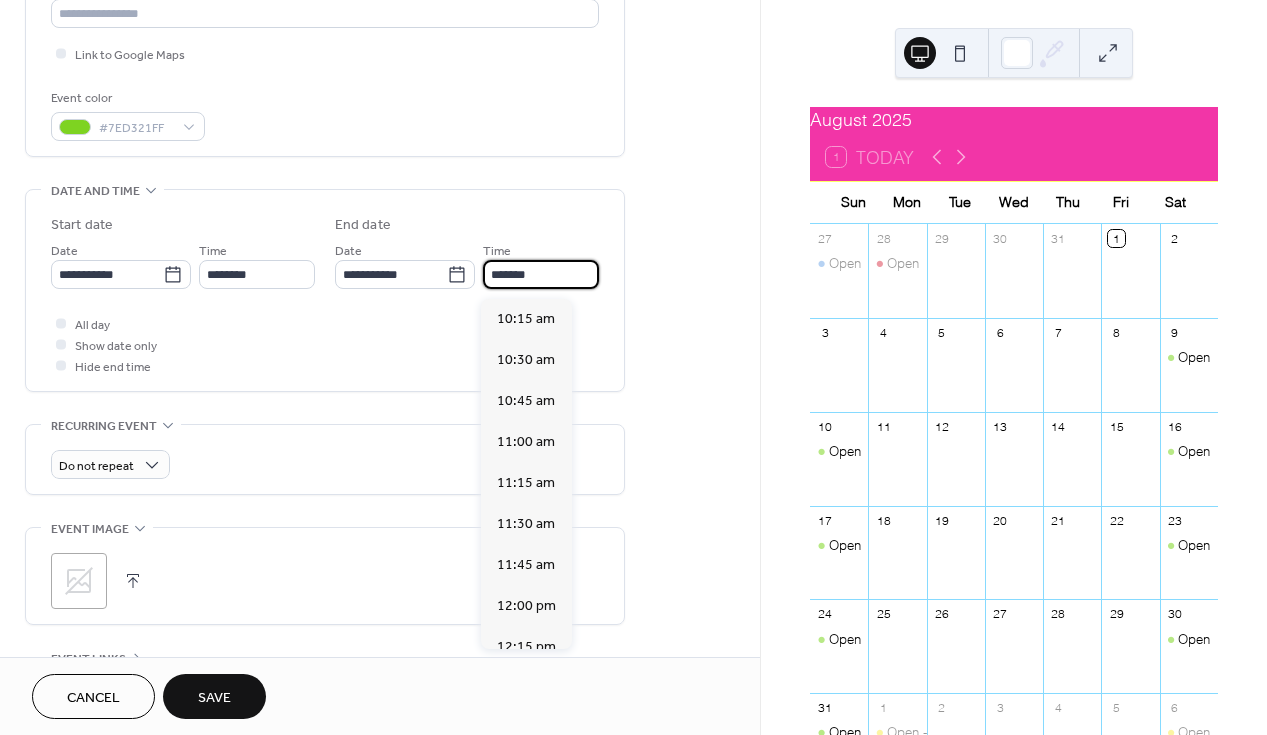 scroll, scrollTop: 451, scrollLeft: 0, axis: vertical 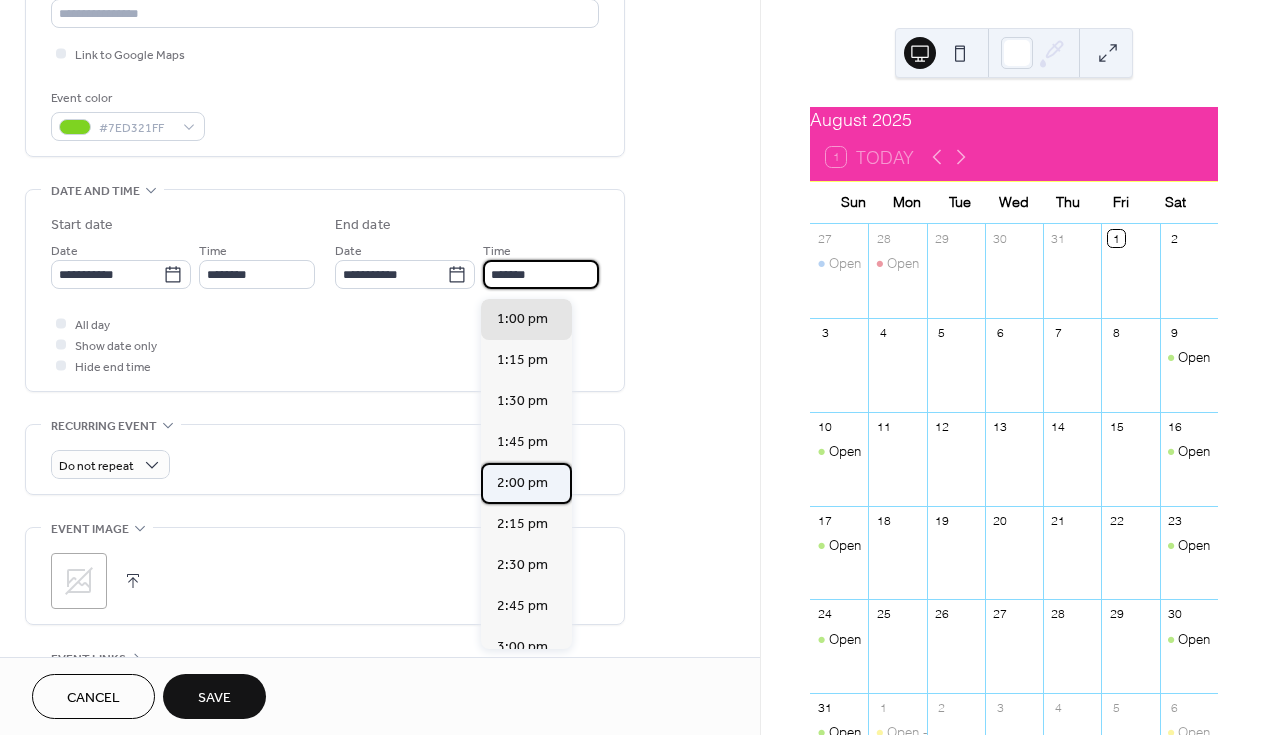 click on "2:00 pm" at bounding box center (522, 483) 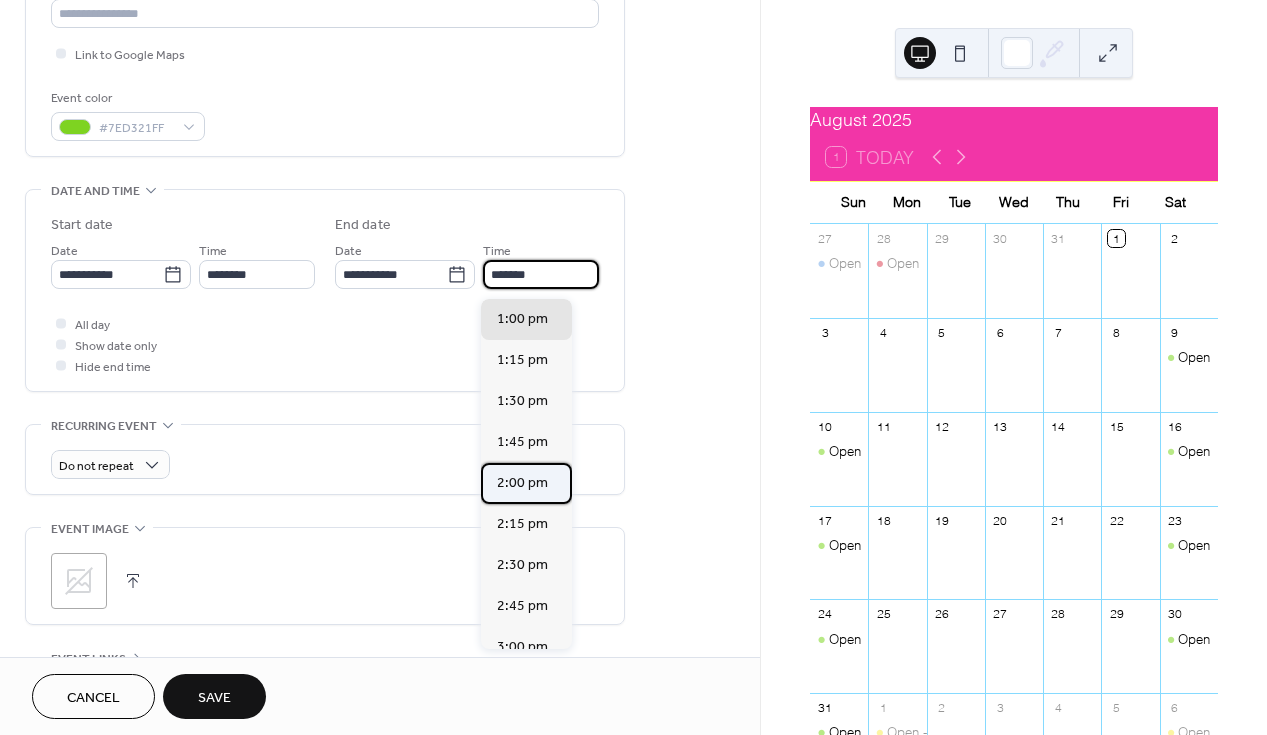 type on "*******" 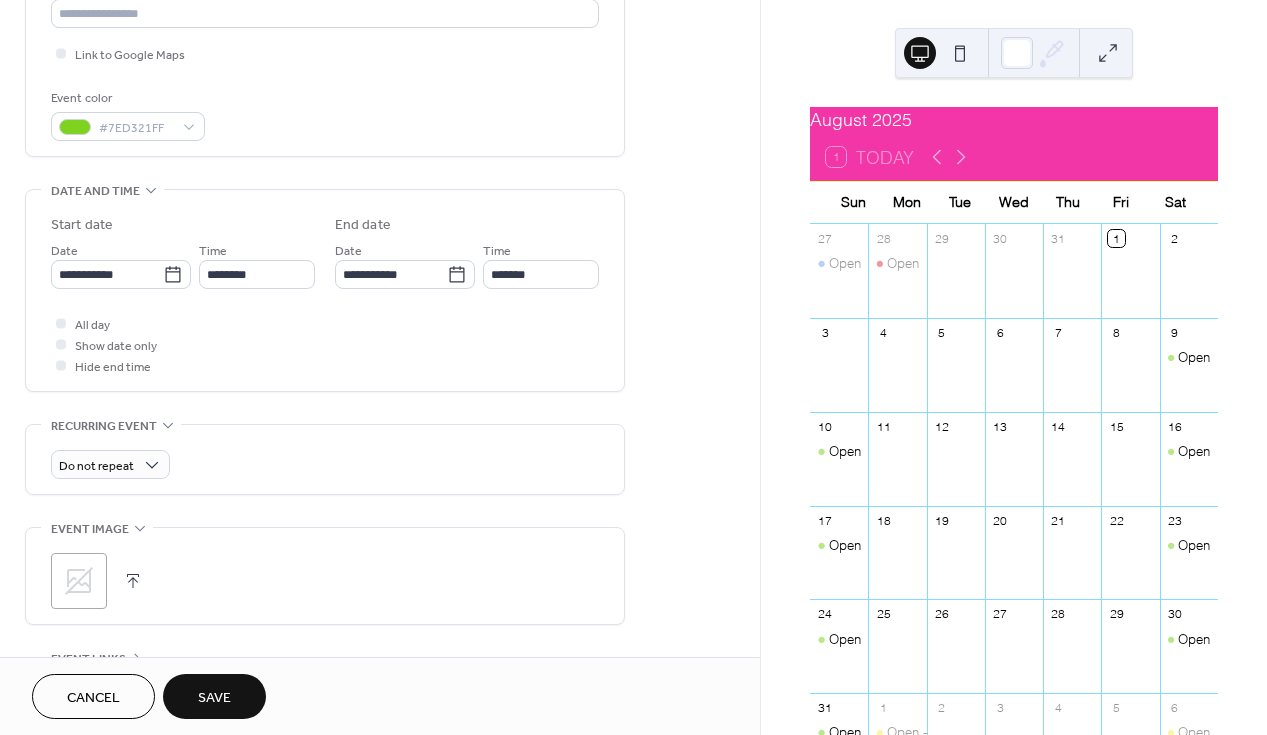 click on "Save" at bounding box center (214, 696) 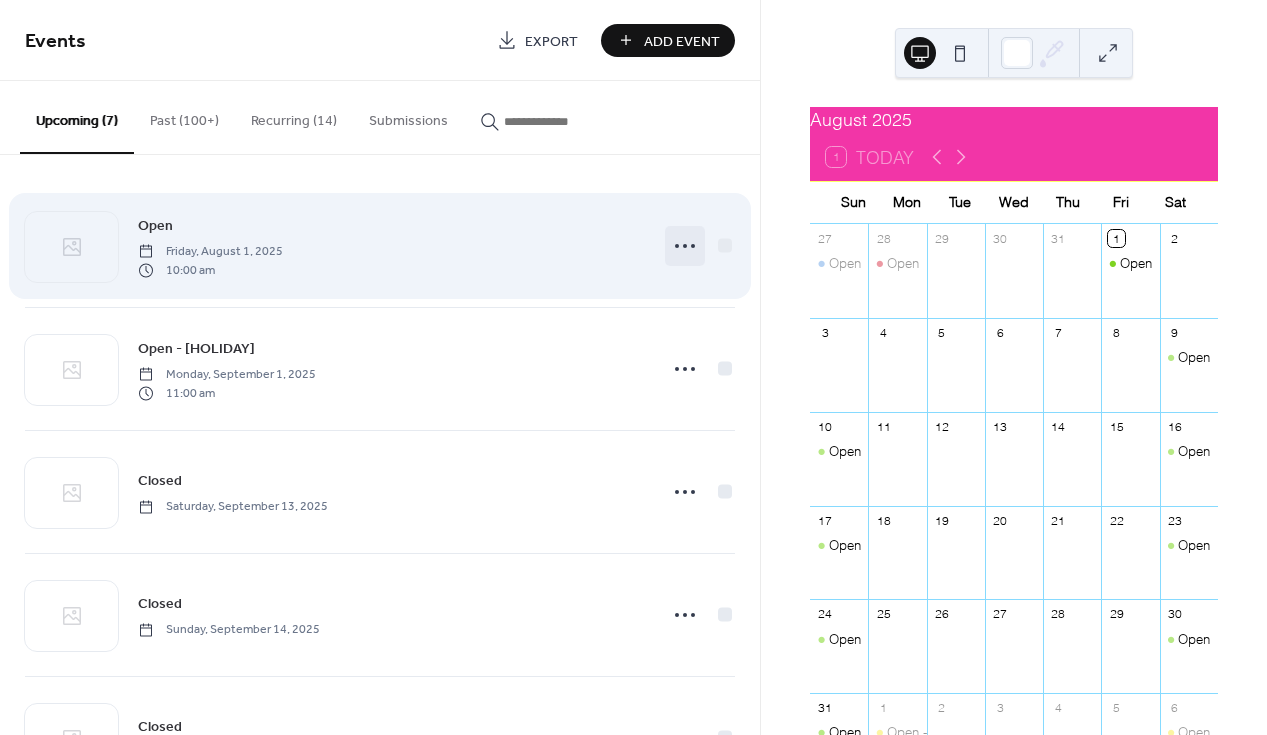 click 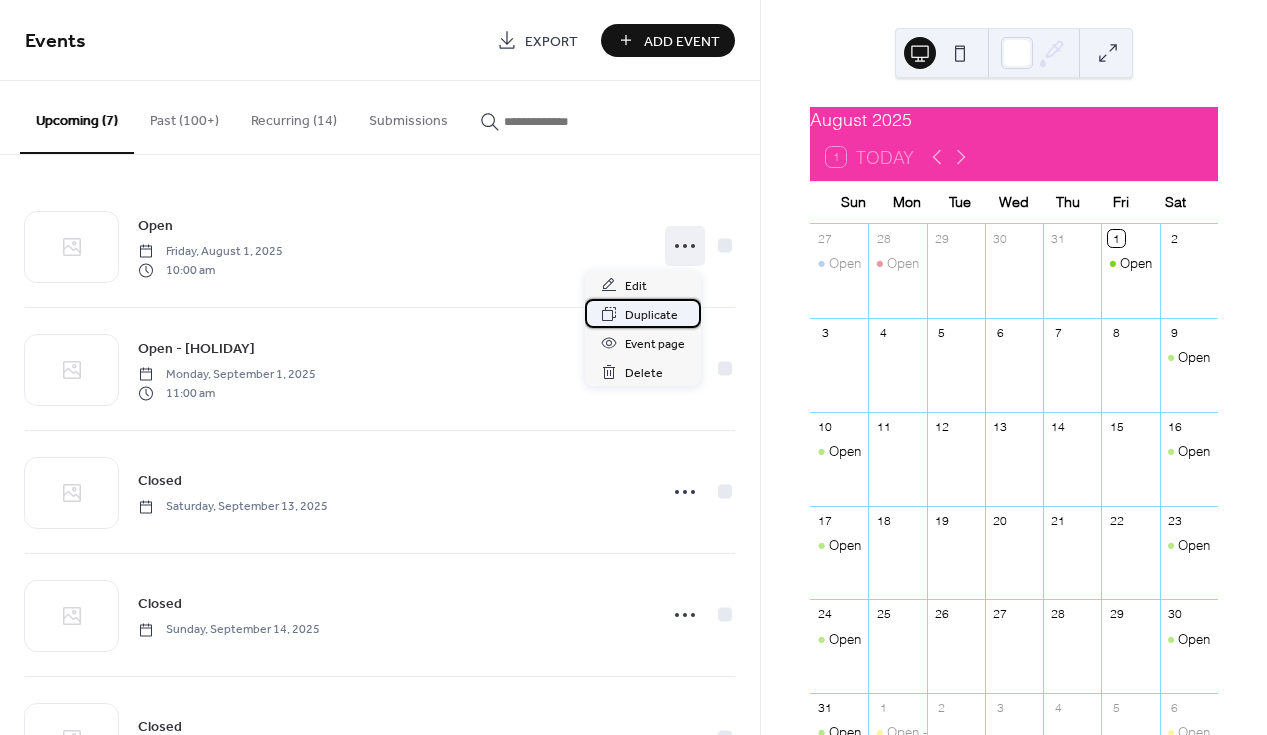 click on "Duplicate" at bounding box center [651, 315] 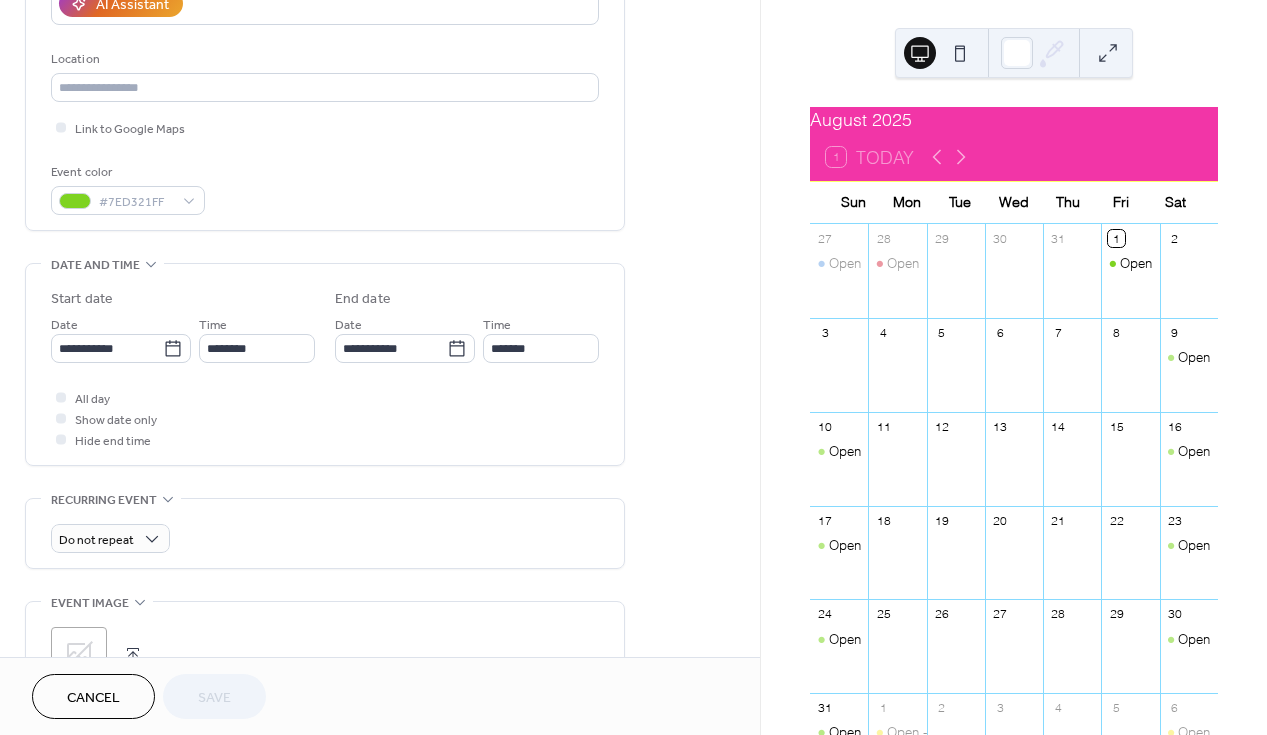 scroll, scrollTop: 401, scrollLeft: 0, axis: vertical 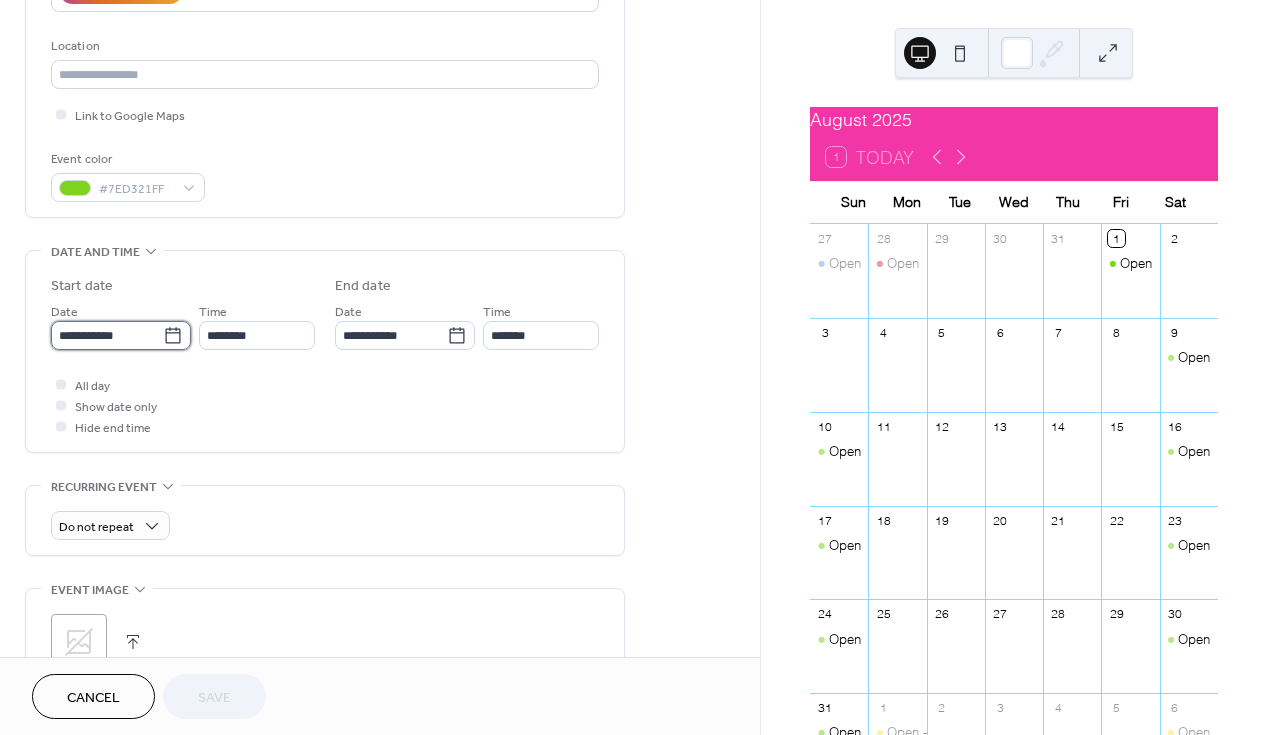 click on "**********" at bounding box center [107, 335] 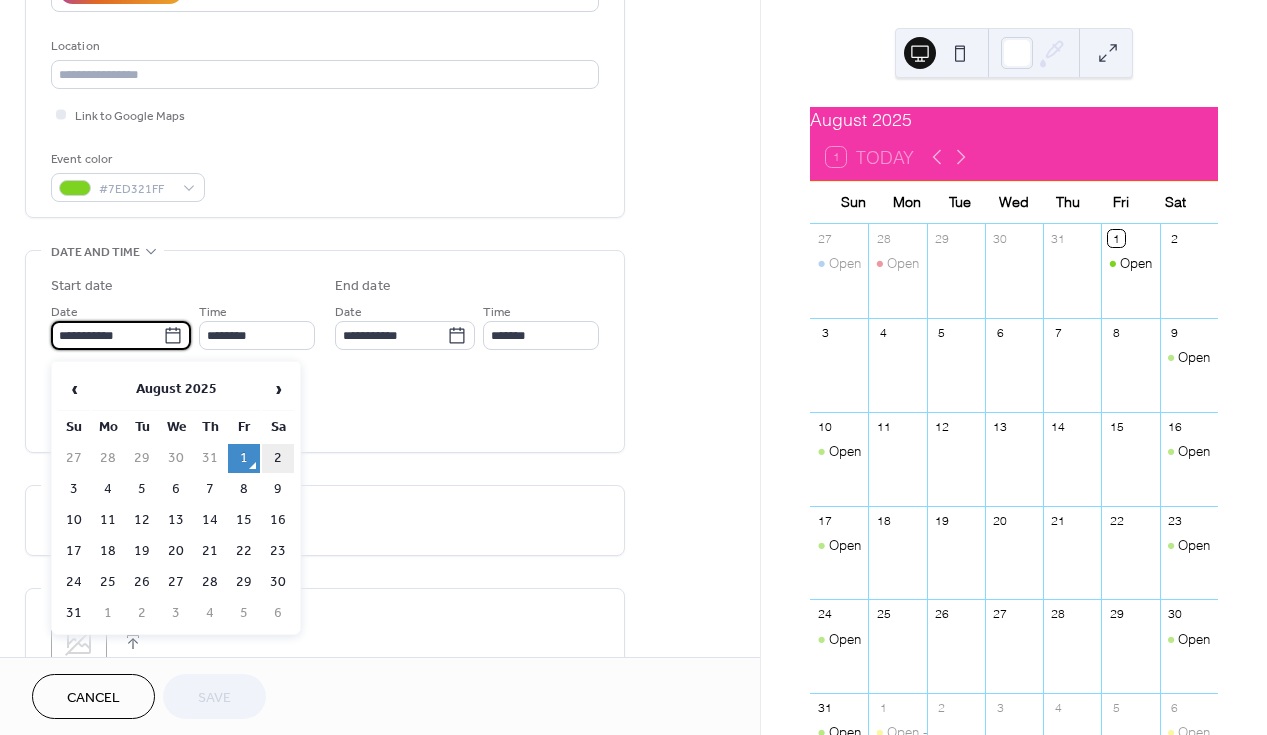 click on "2" at bounding box center [278, 458] 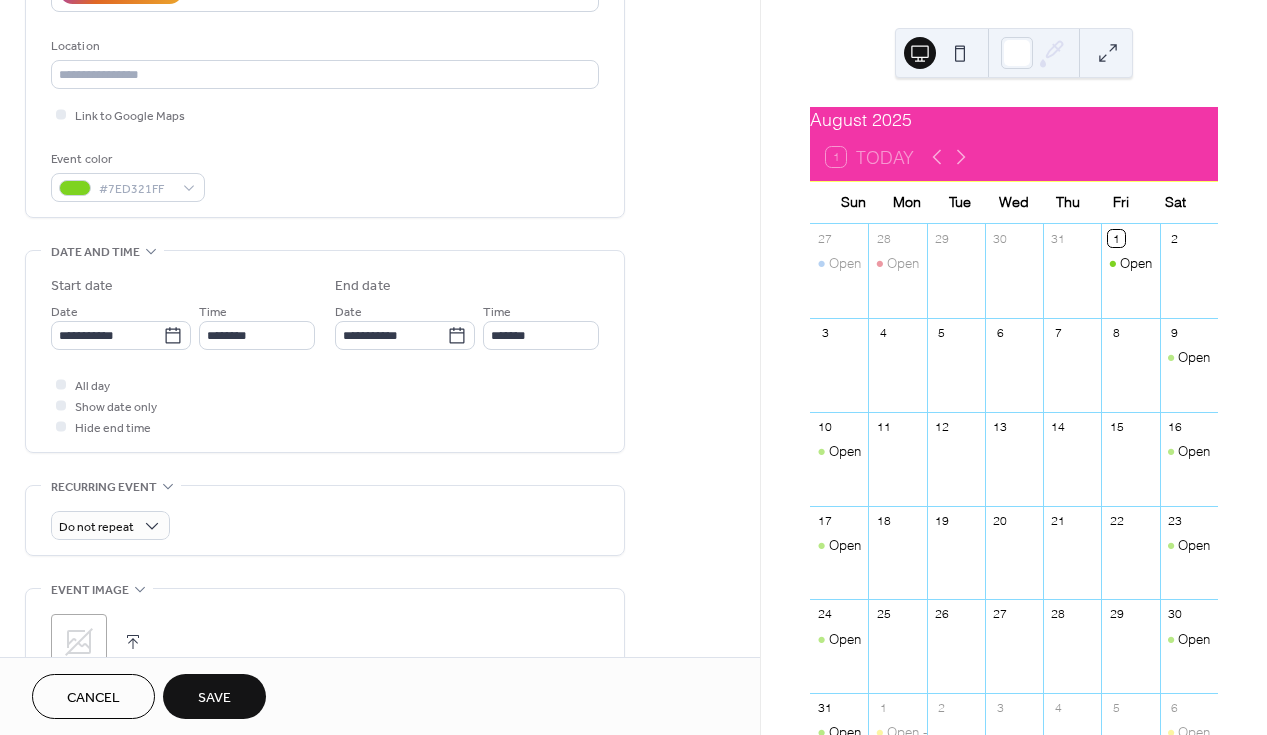 type on "**********" 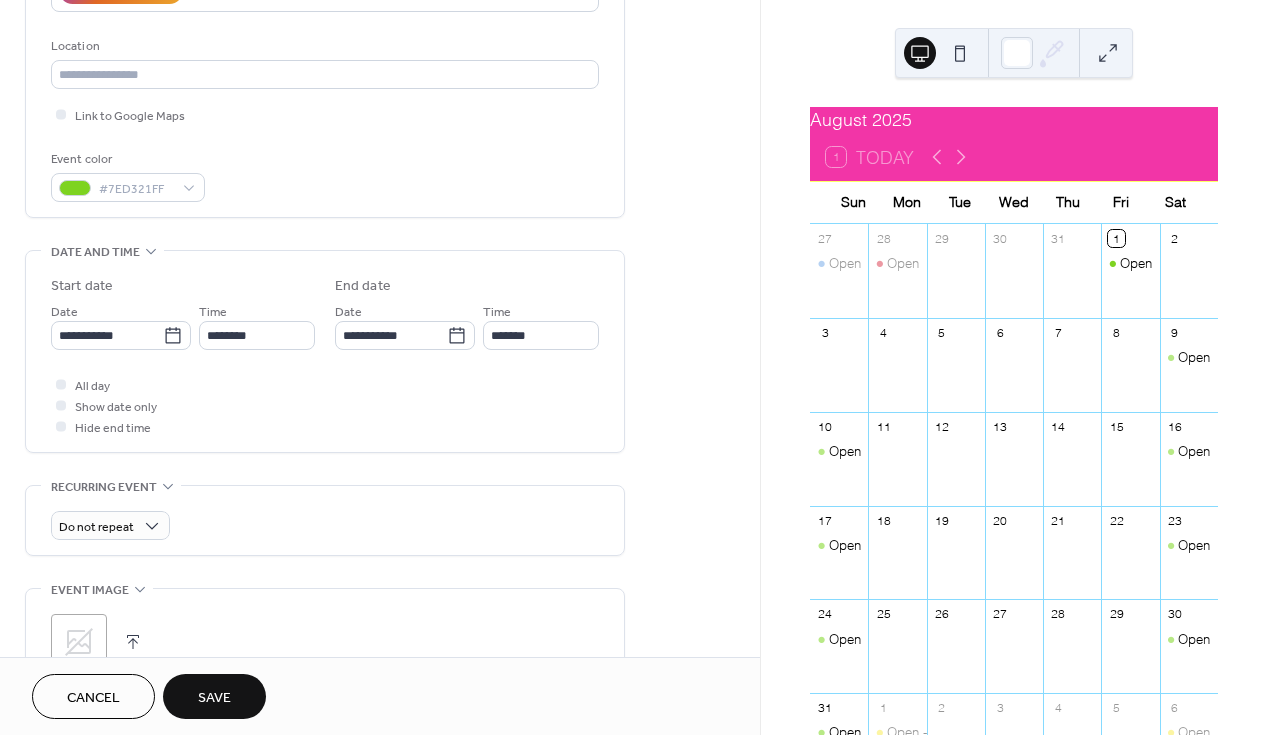 type on "**********" 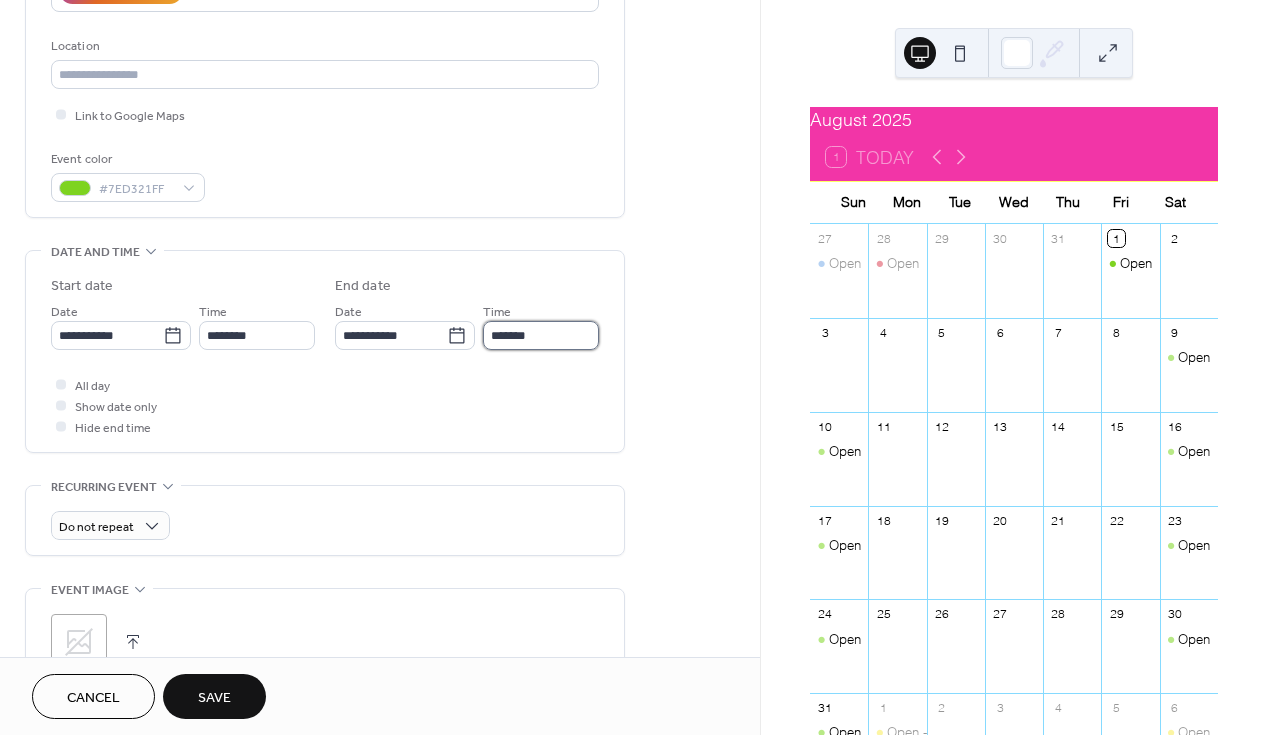 click on "*******" at bounding box center [541, 335] 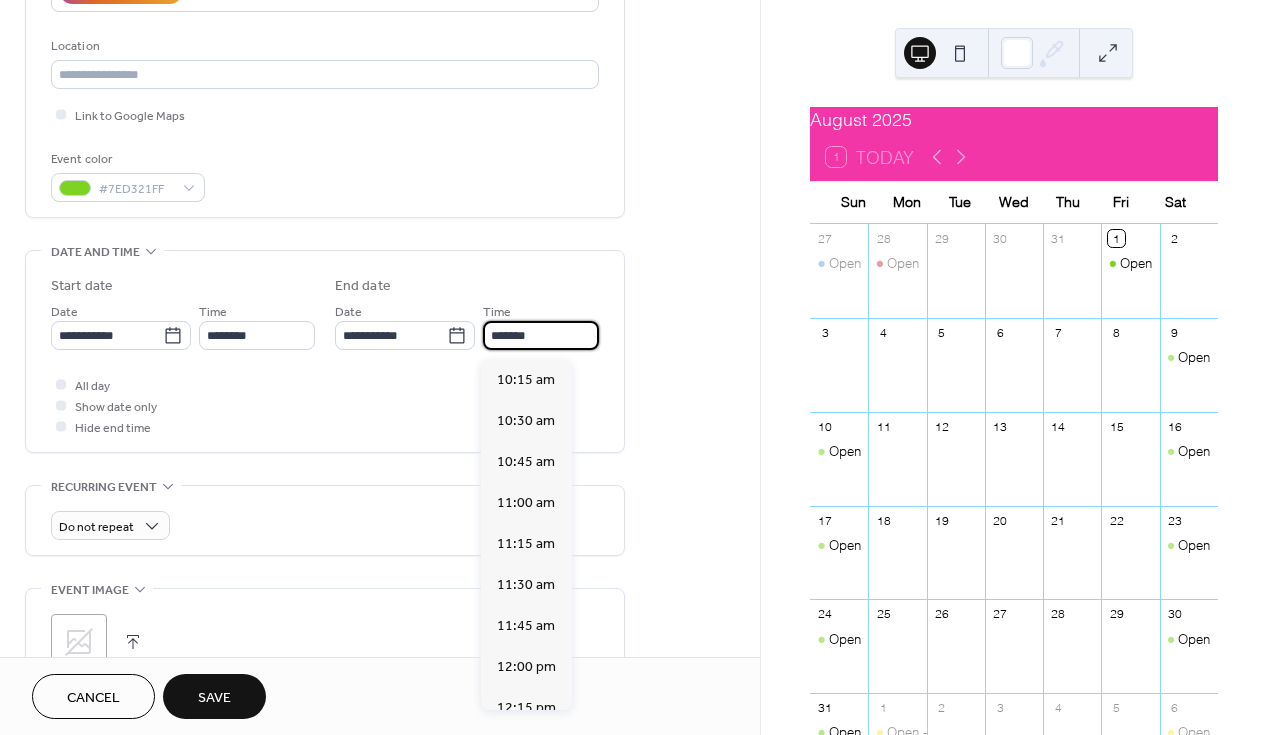 scroll, scrollTop: 615, scrollLeft: 0, axis: vertical 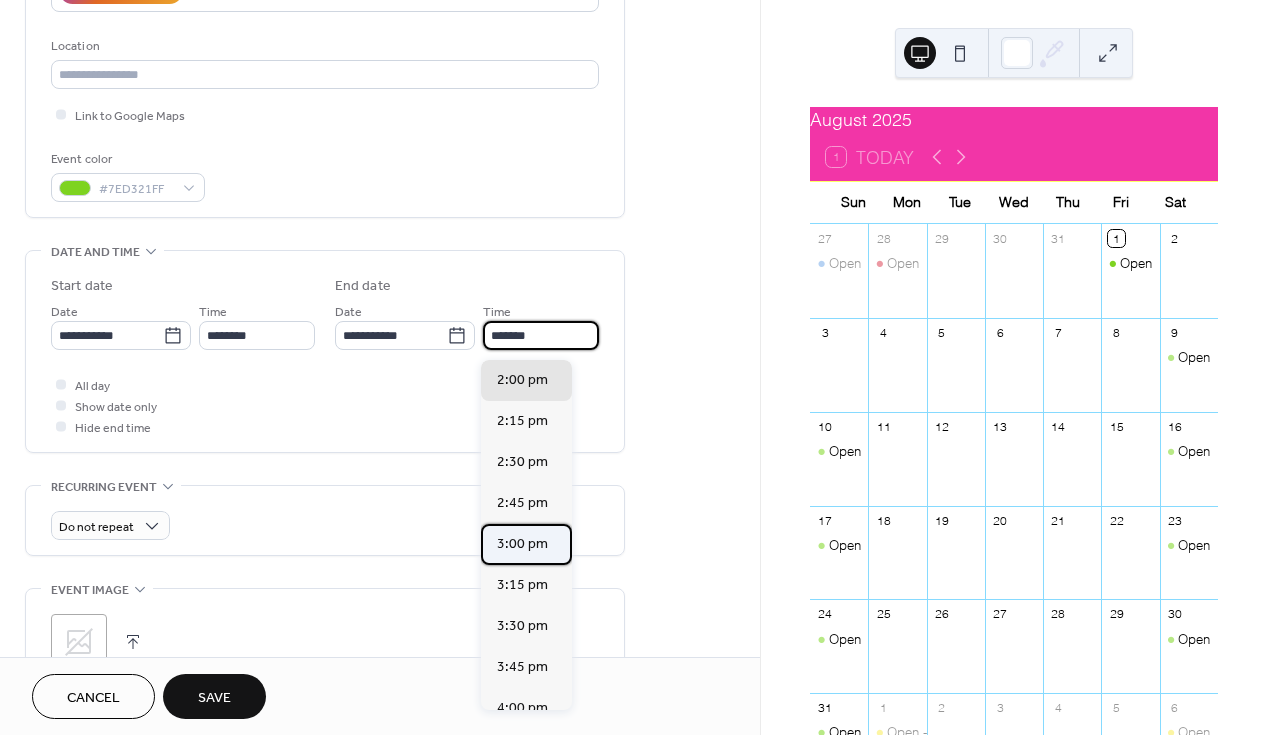 click on "3:00 pm" at bounding box center (522, 544) 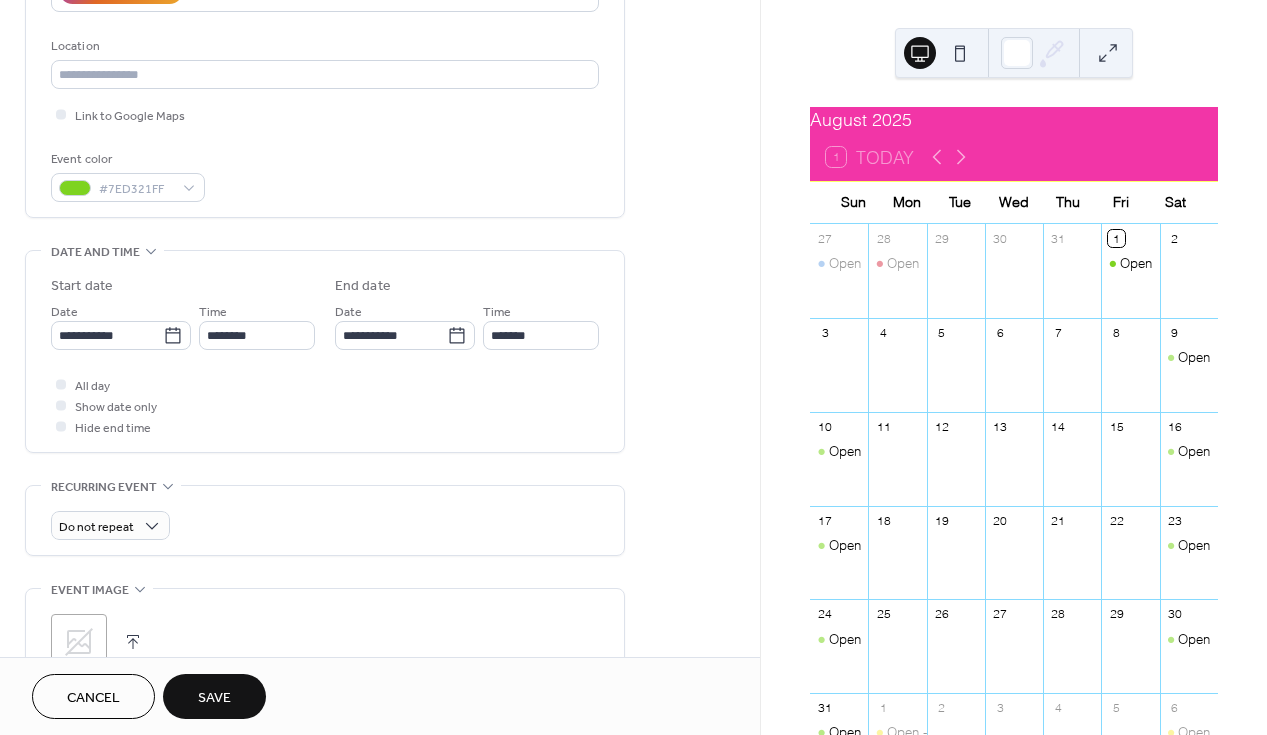 click on "Save" at bounding box center (214, 696) 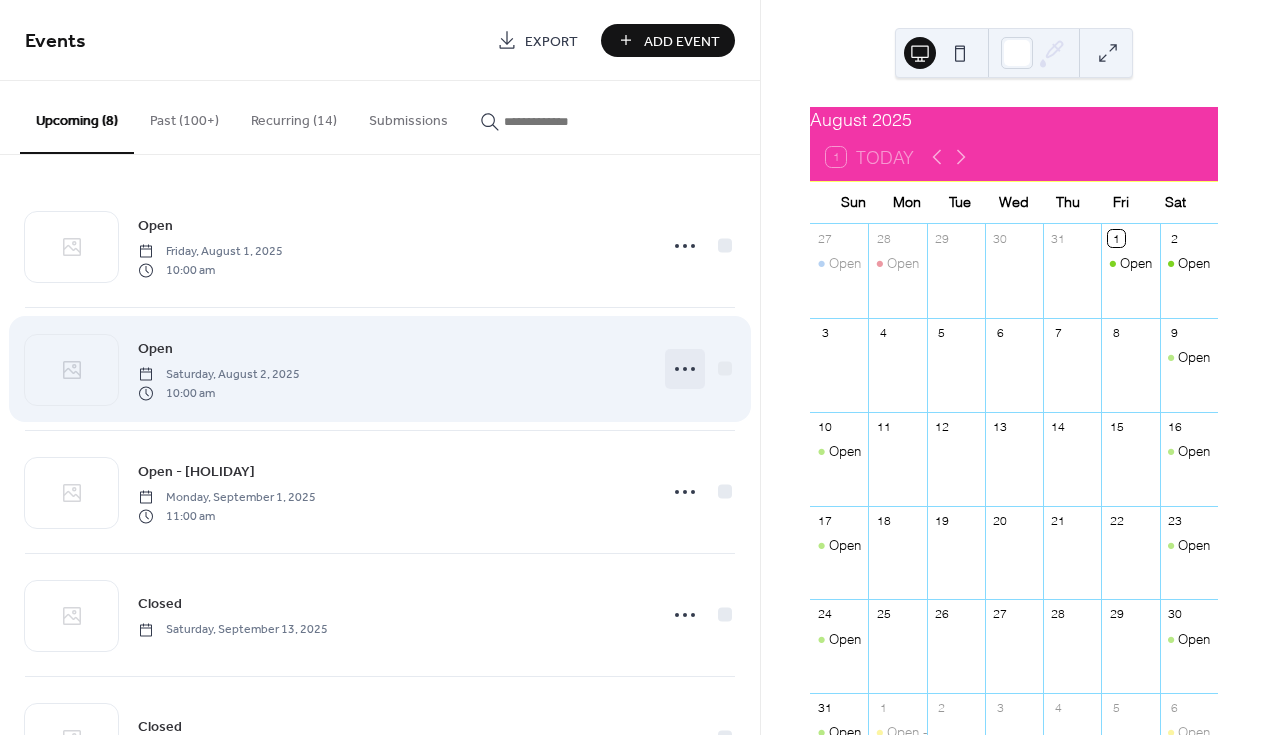 click 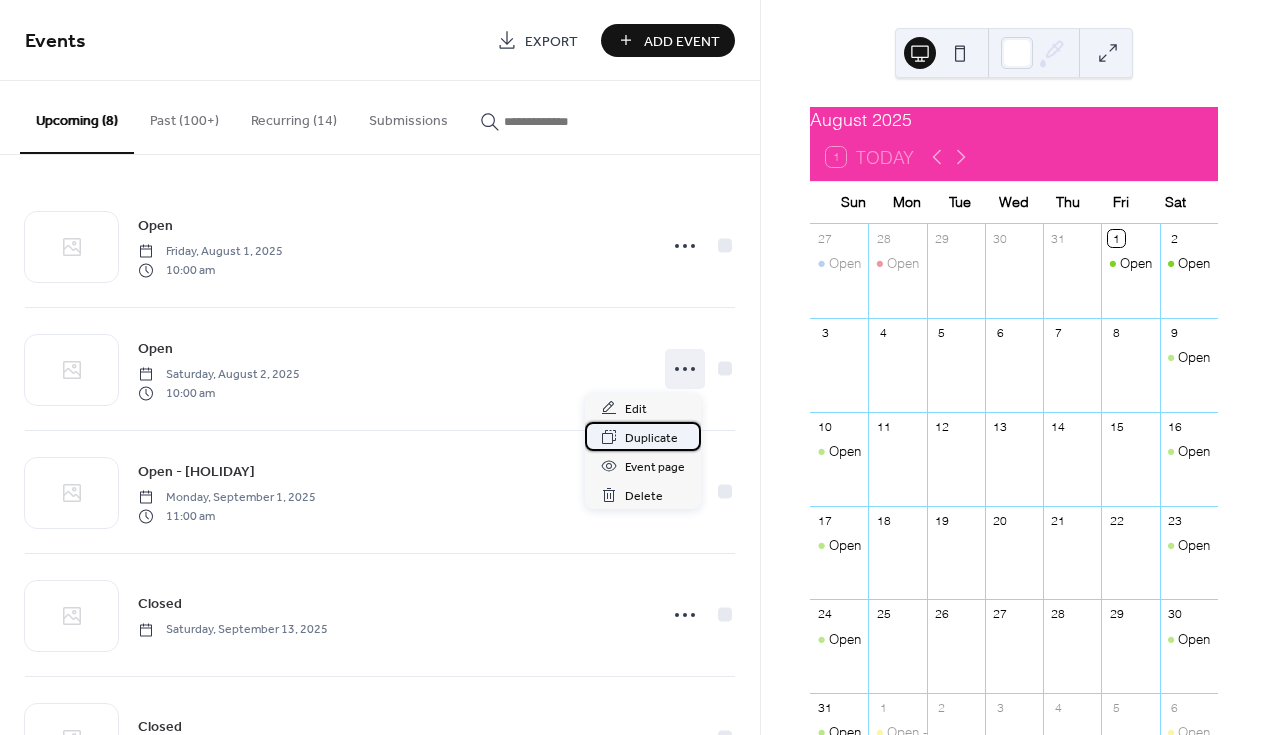 click on "Duplicate" at bounding box center [651, 438] 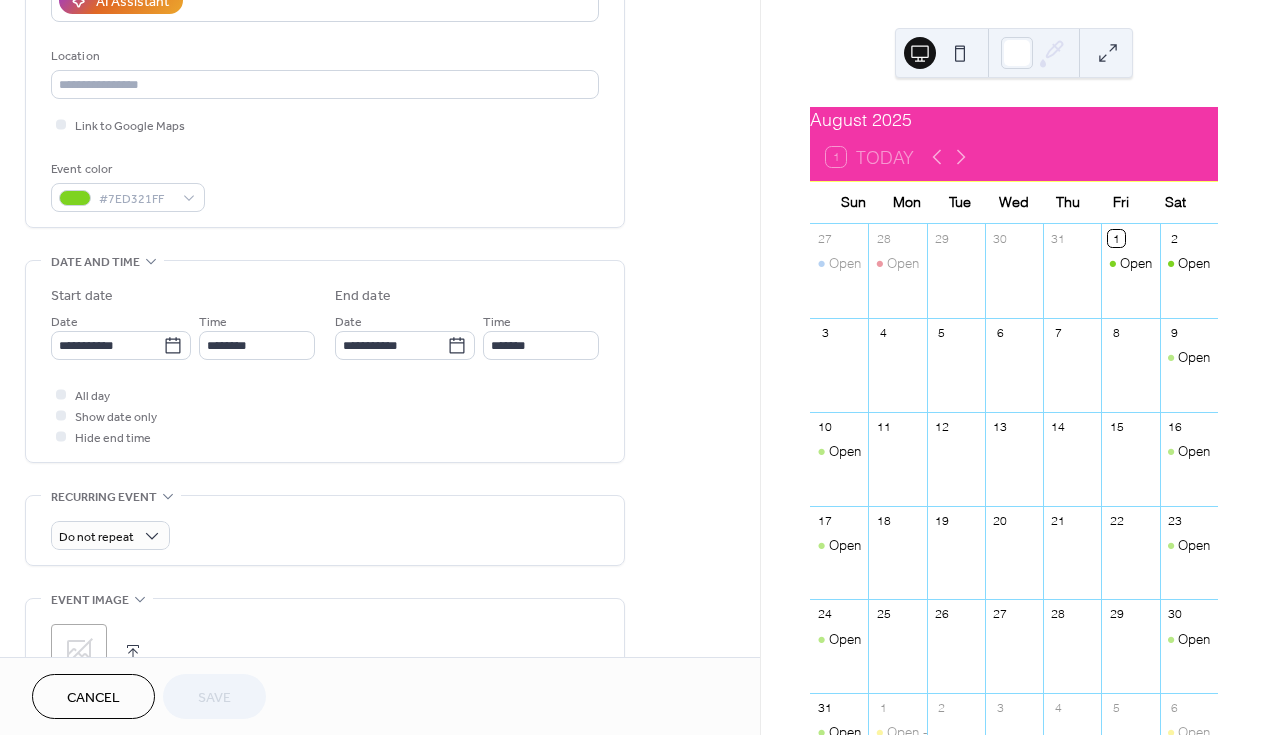 scroll, scrollTop: 396, scrollLeft: 0, axis: vertical 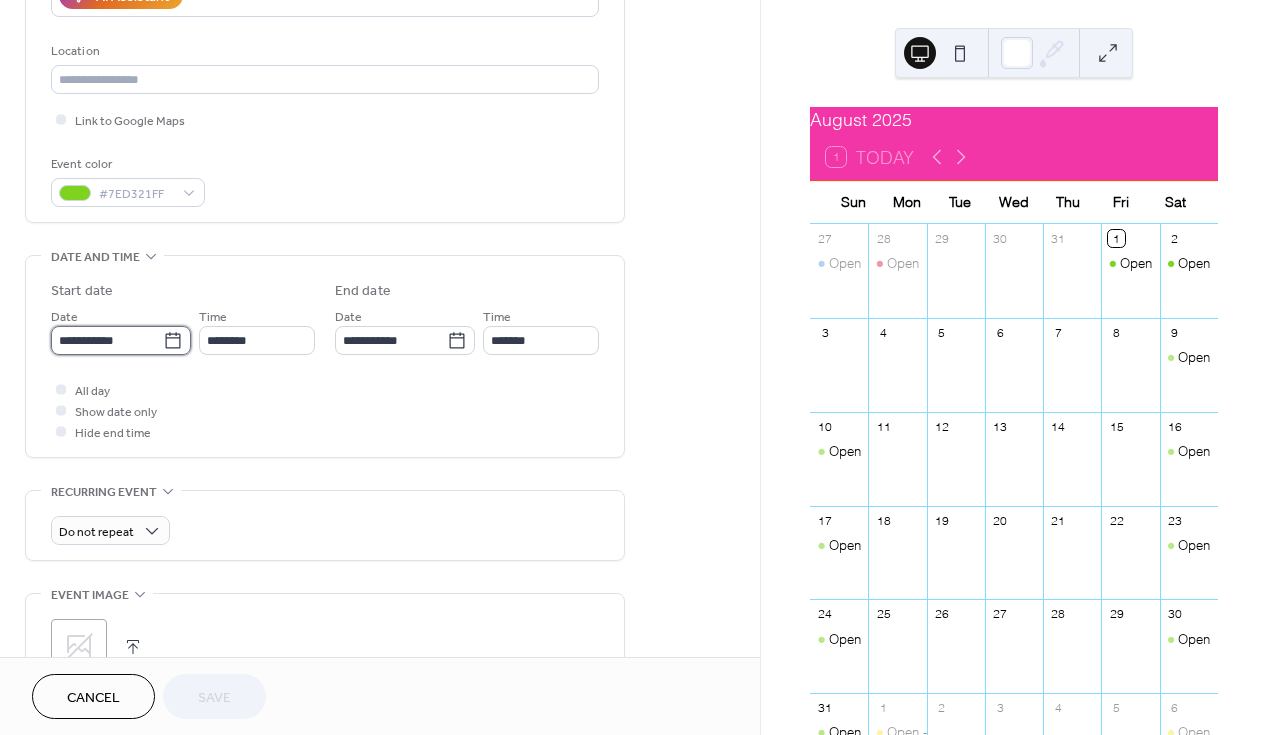click on "**********" at bounding box center (107, 340) 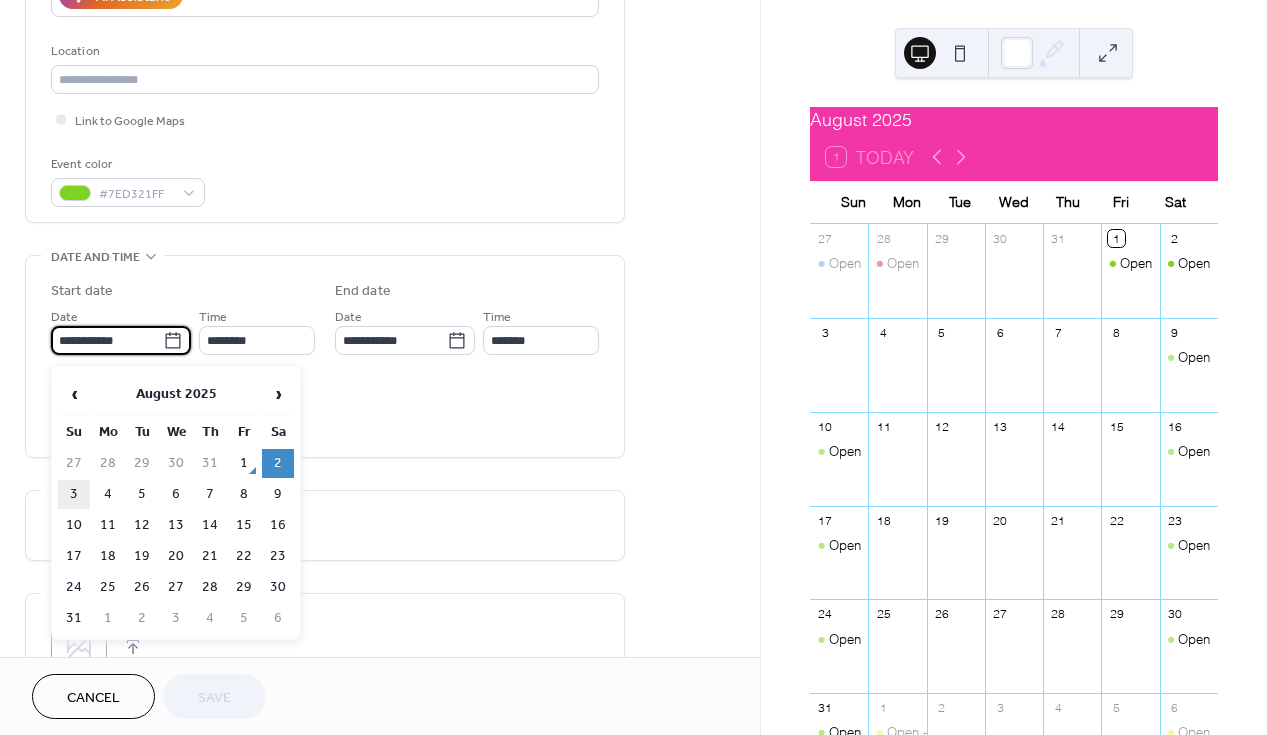 click on "3" at bounding box center [74, 494] 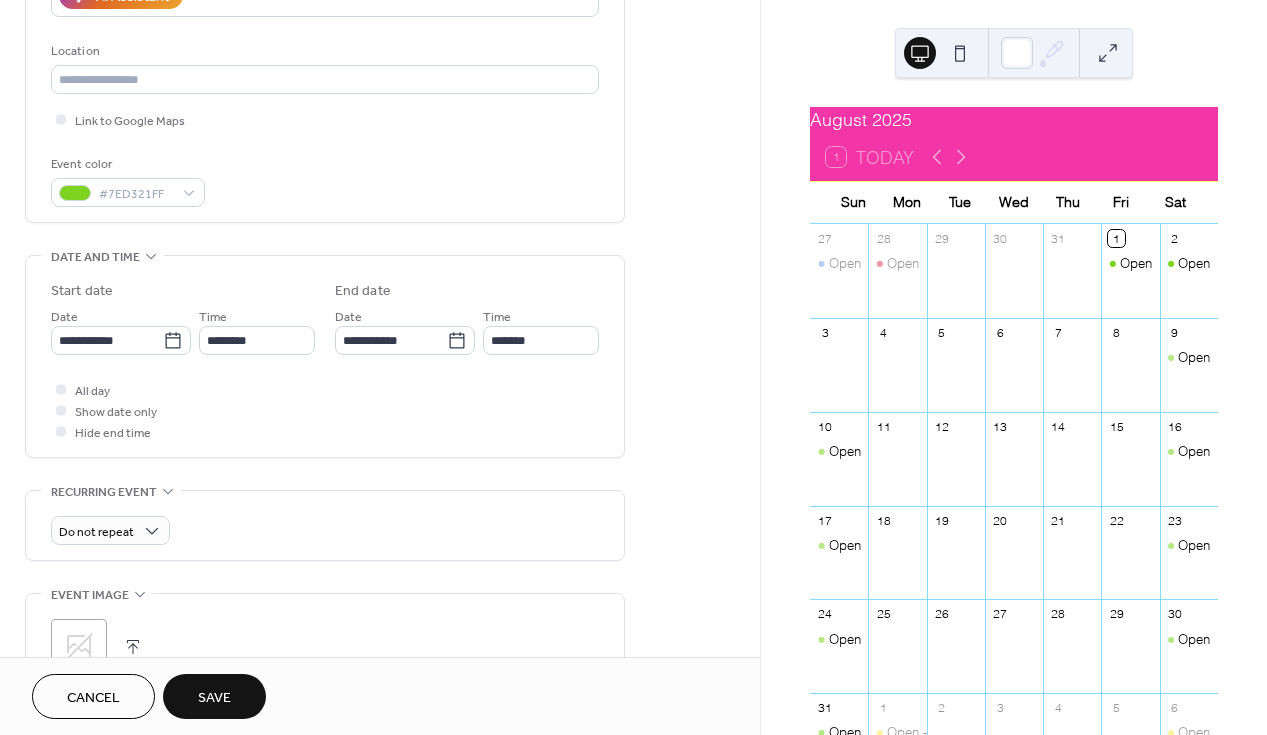 type on "**********" 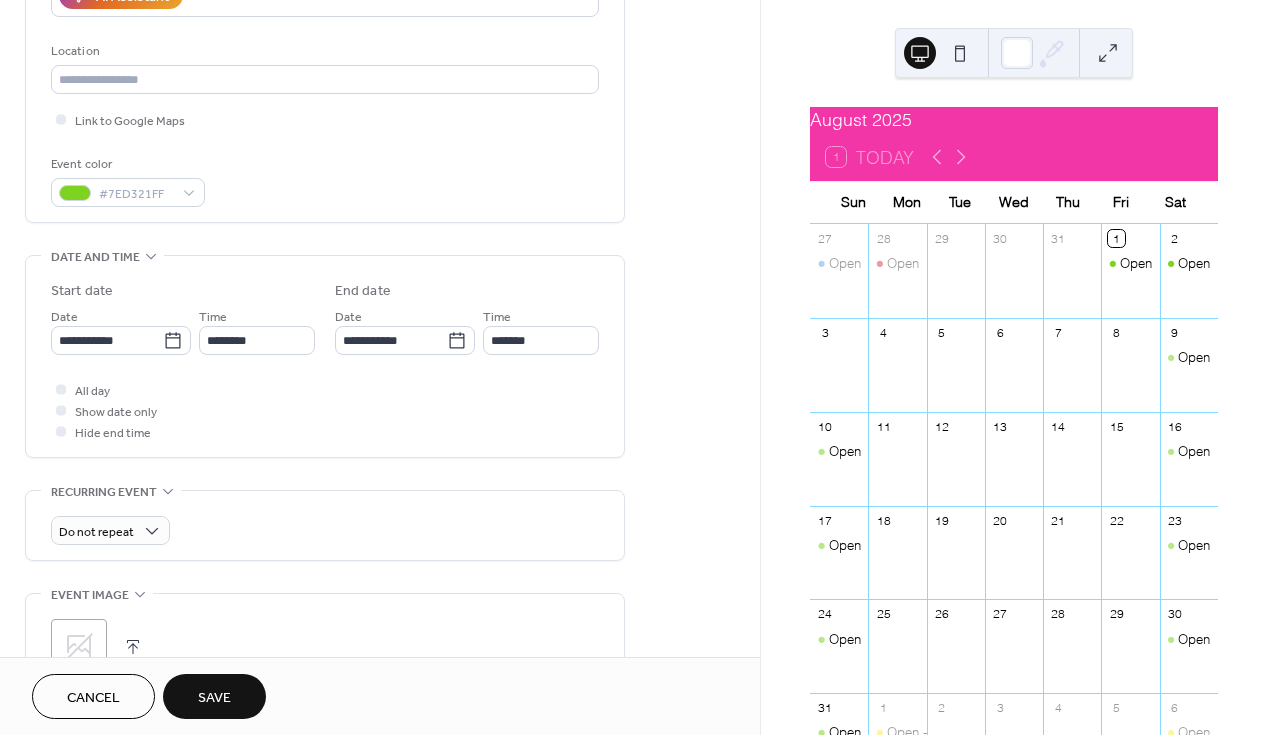 type on "**********" 